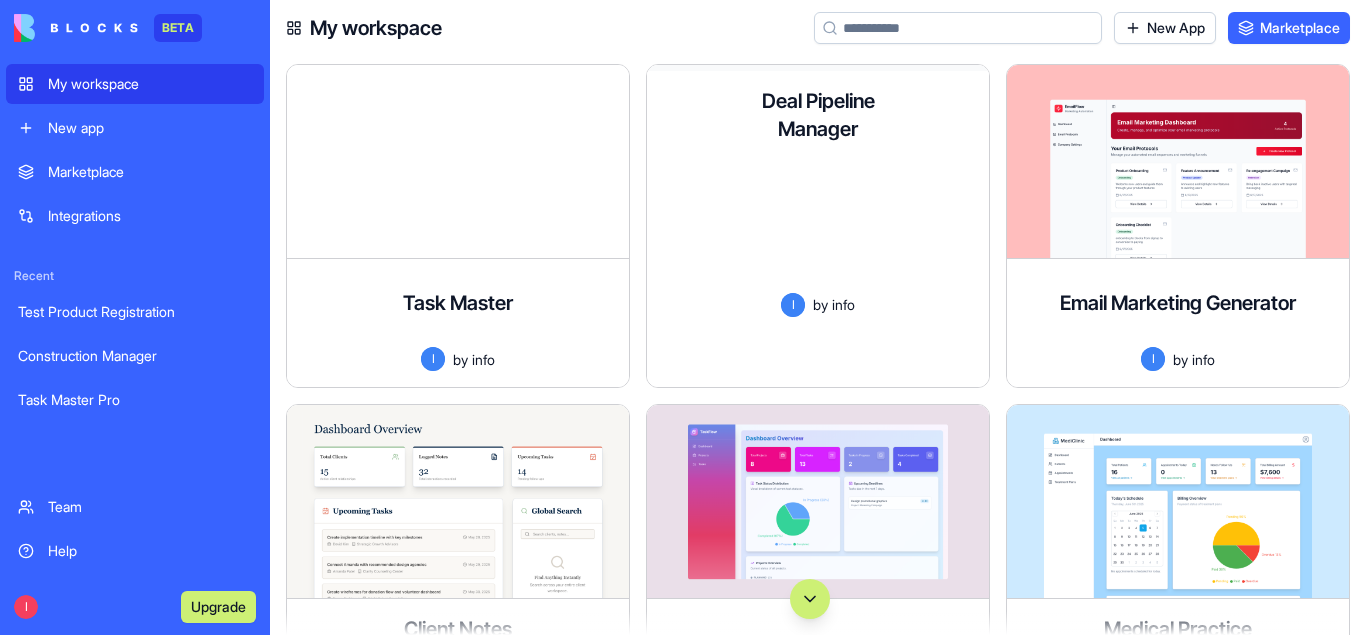 scroll, scrollTop: 0, scrollLeft: 0, axis: both 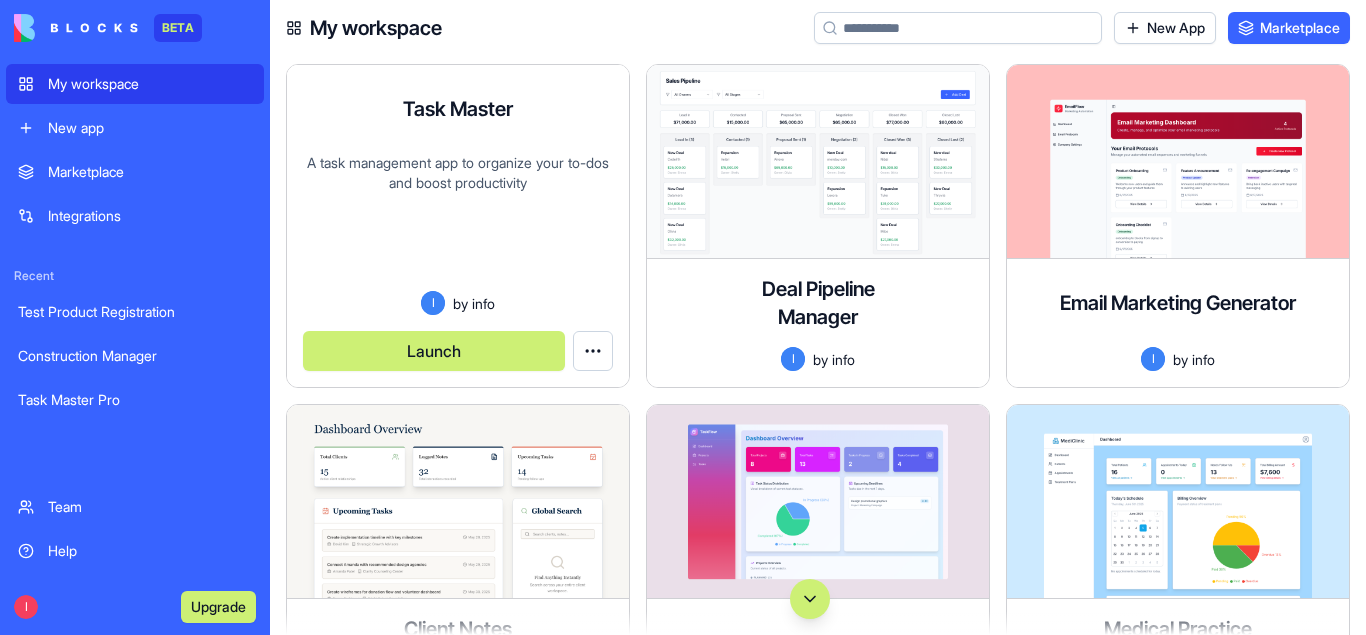click on "Launch" at bounding box center [434, 351] 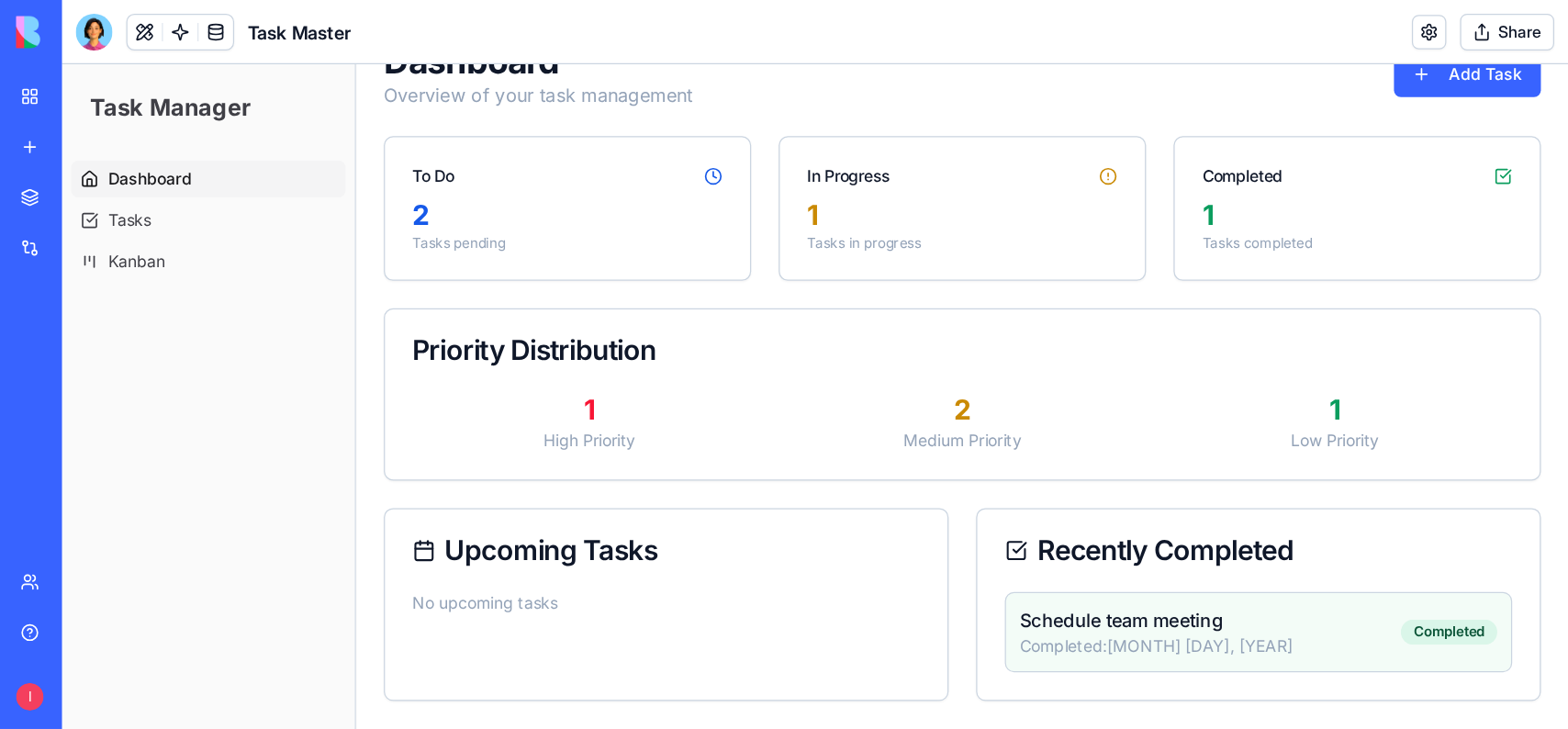scroll, scrollTop: 0, scrollLeft: 0, axis: both 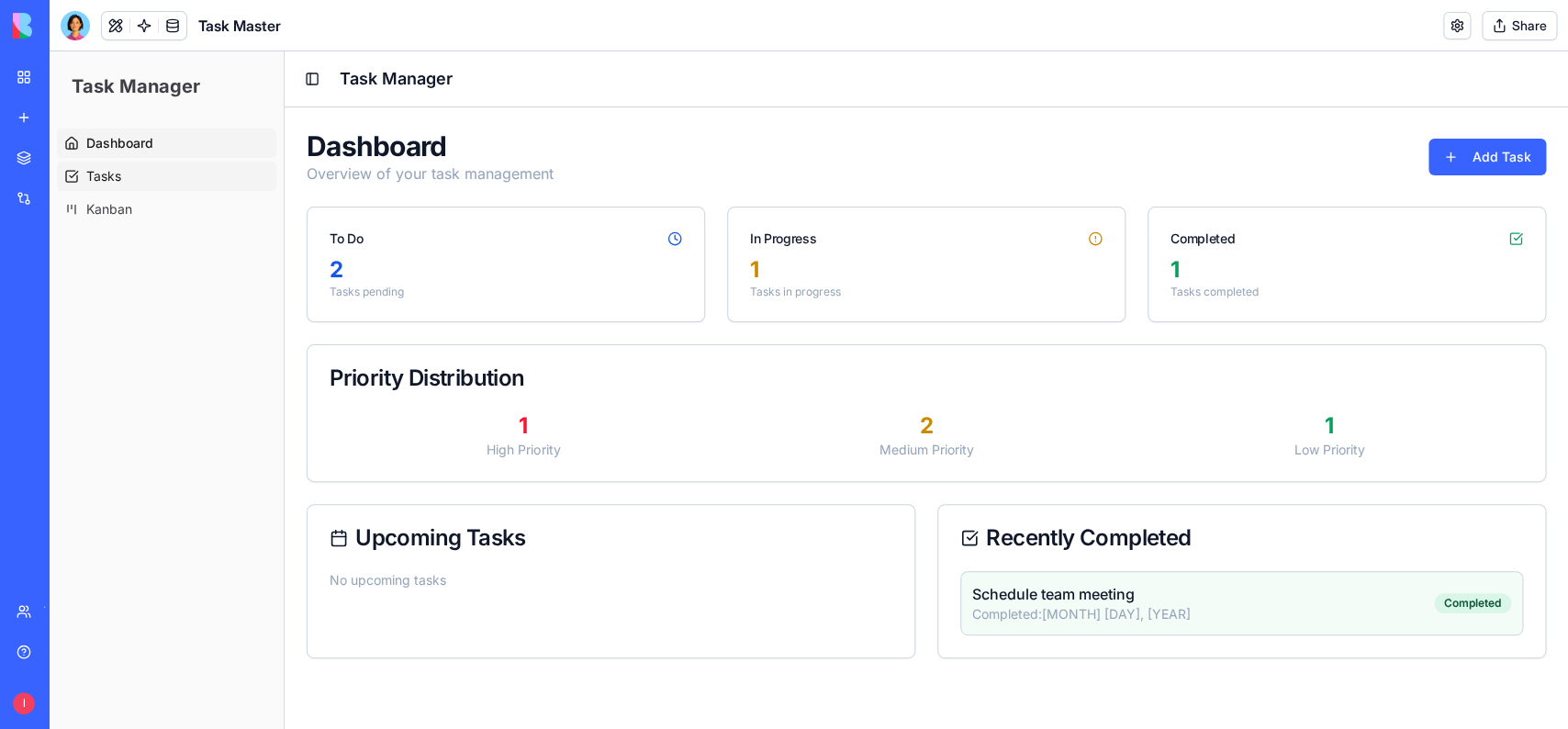 click on "Tasks" at bounding box center (104, 176) 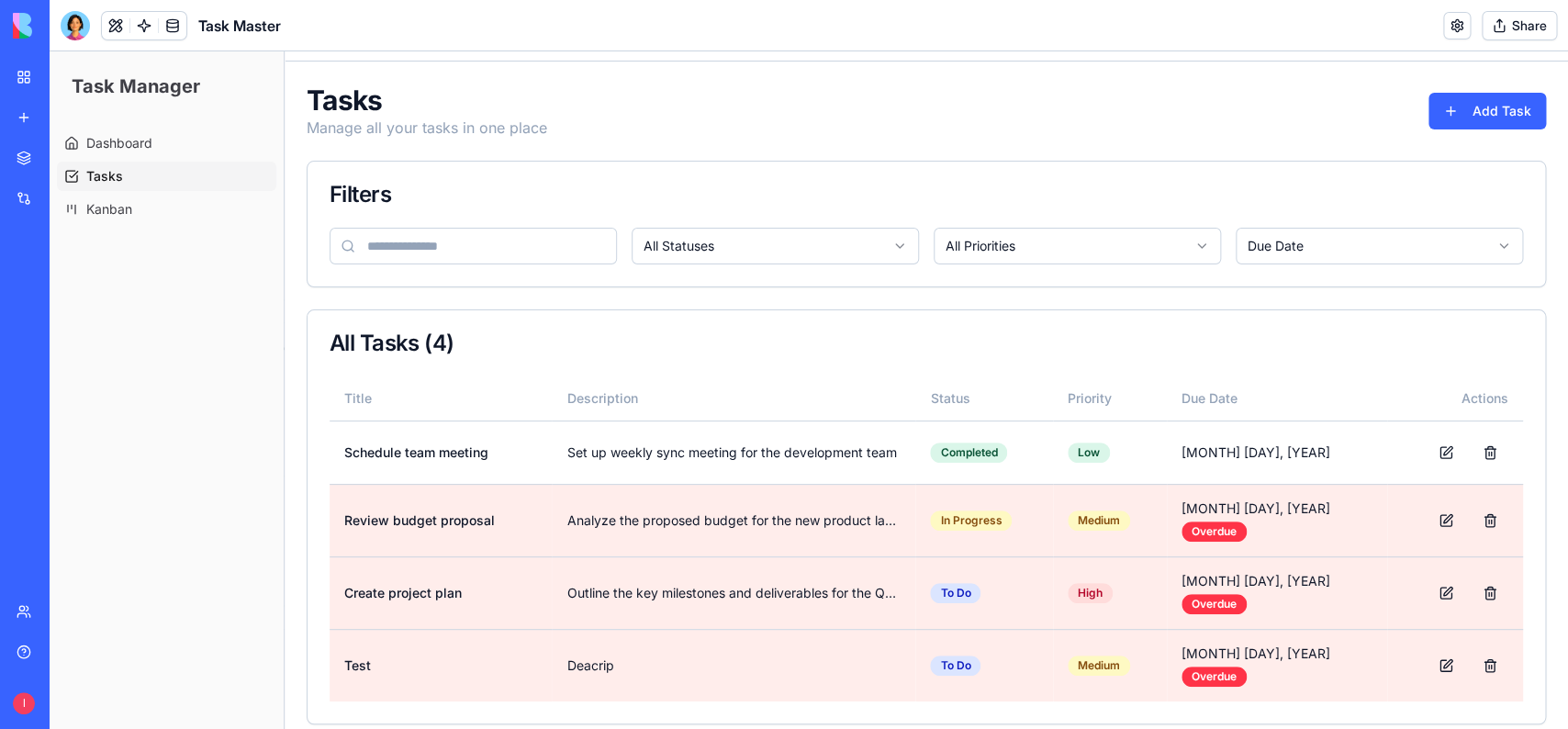 scroll, scrollTop: 66, scrollLeft: 0, axis: vertical 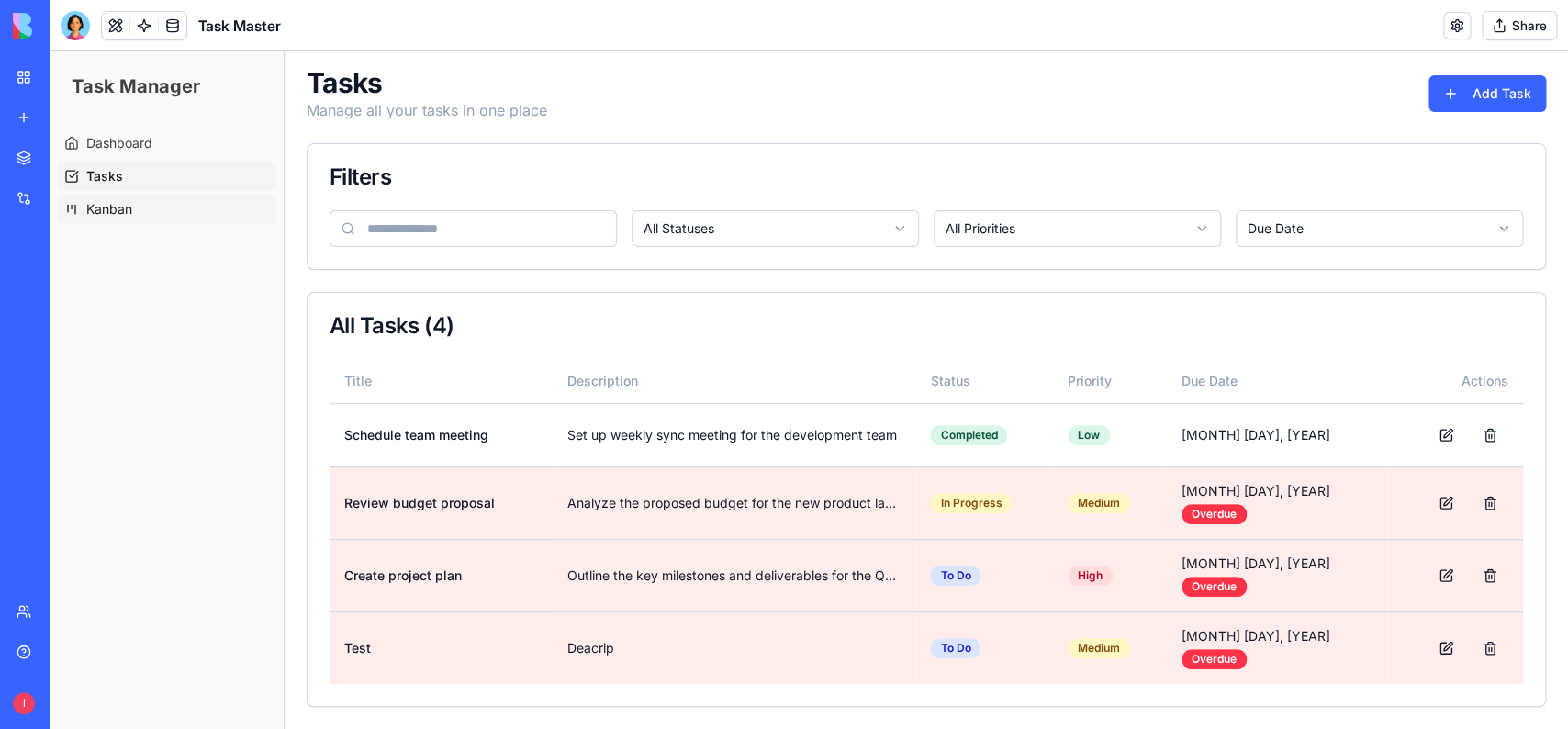 click on "Kanban" at bounding box center [109, 209] 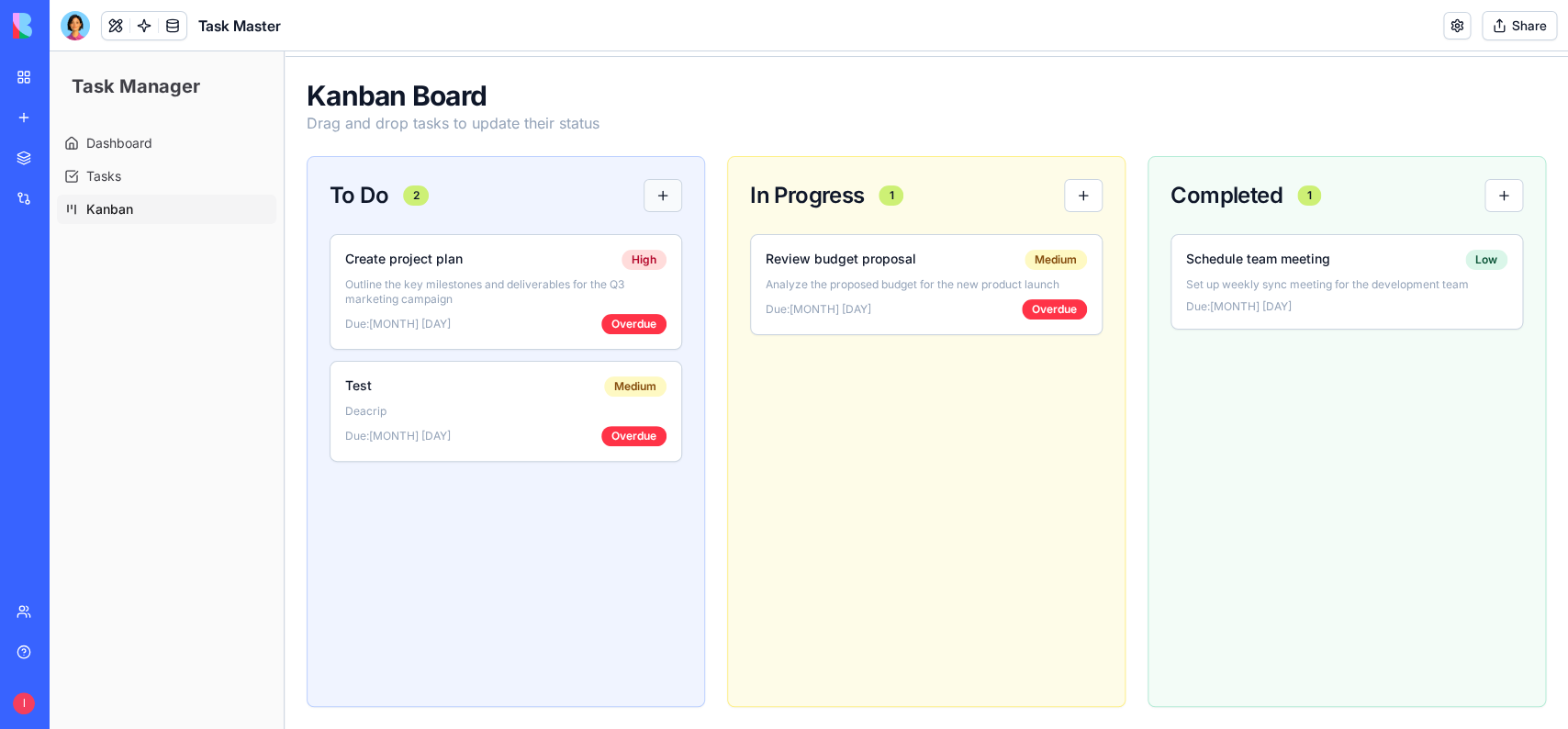 click at bounding box center (663, 196) 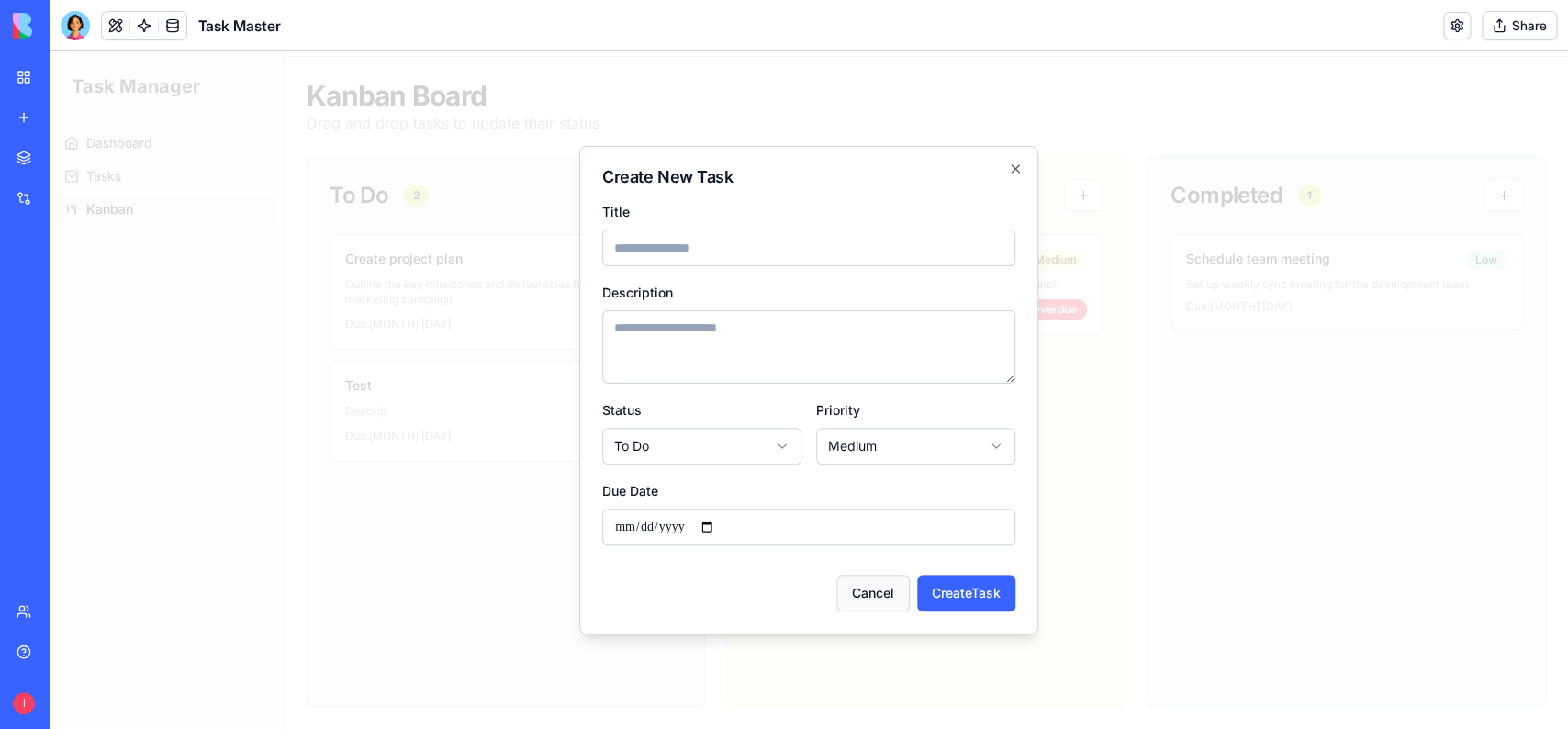 click on "Cancel" at bounding box center (873, 593) 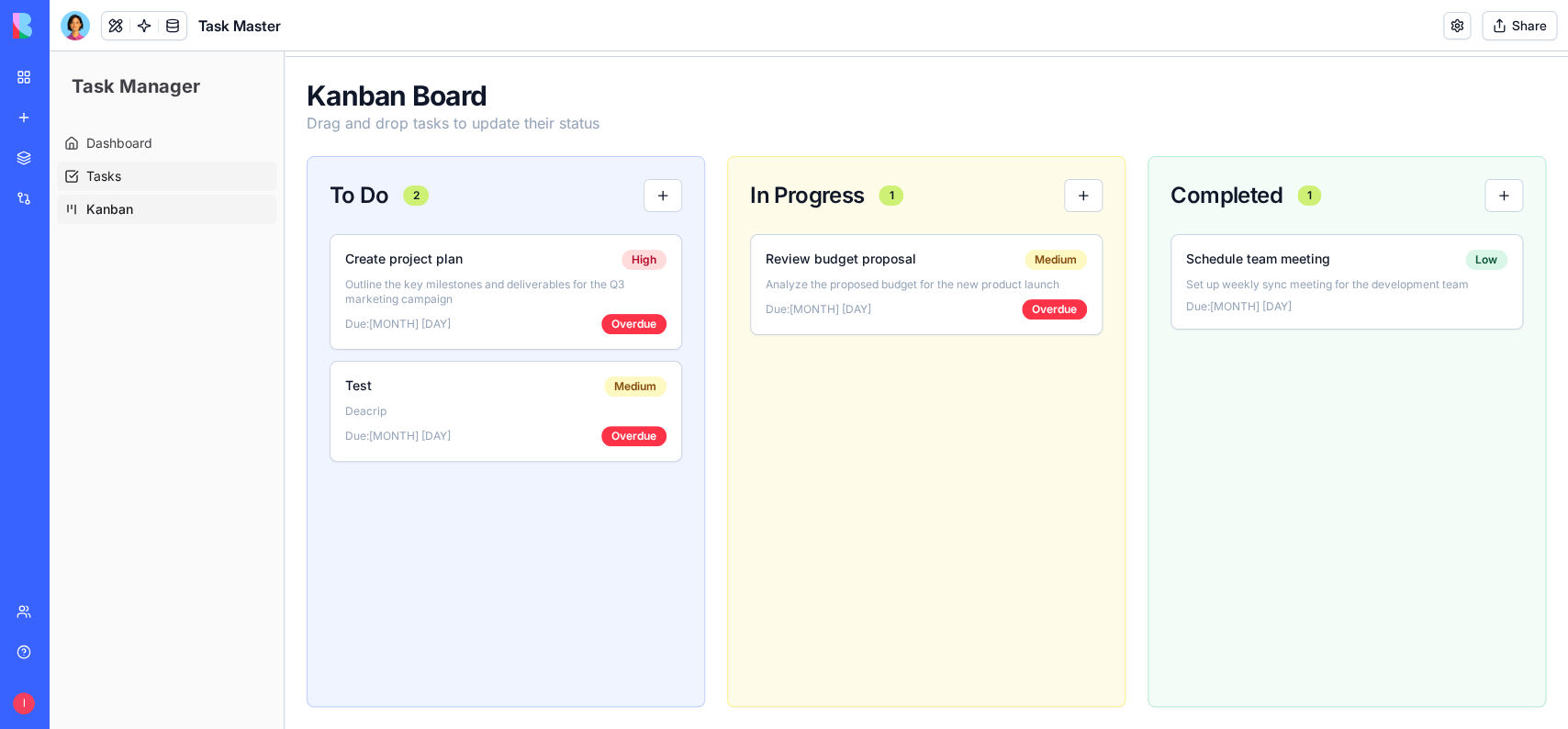 click on "Tasks" at bounding box center [104, 176] 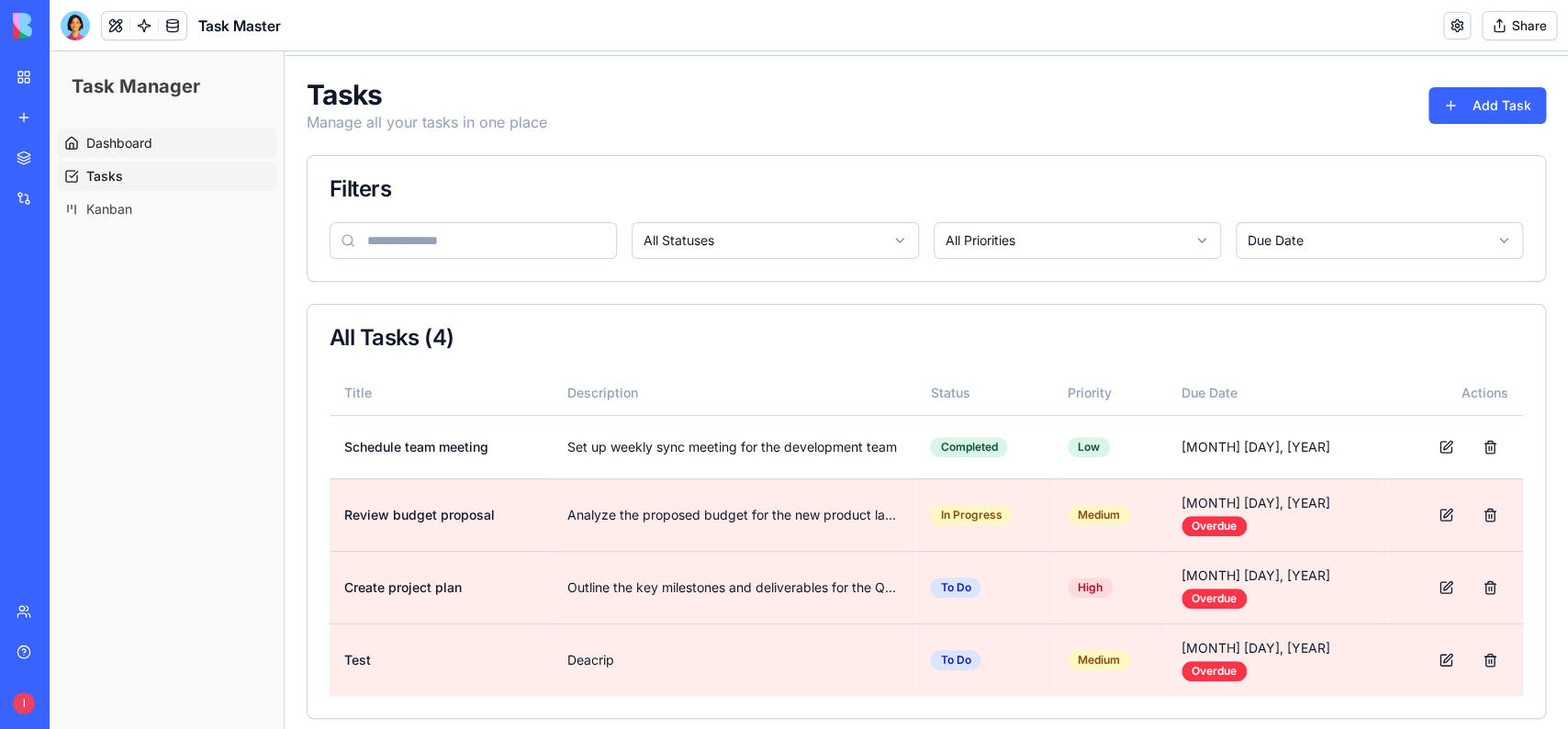 click on "Dashboard" at bounding box center [119, 143] 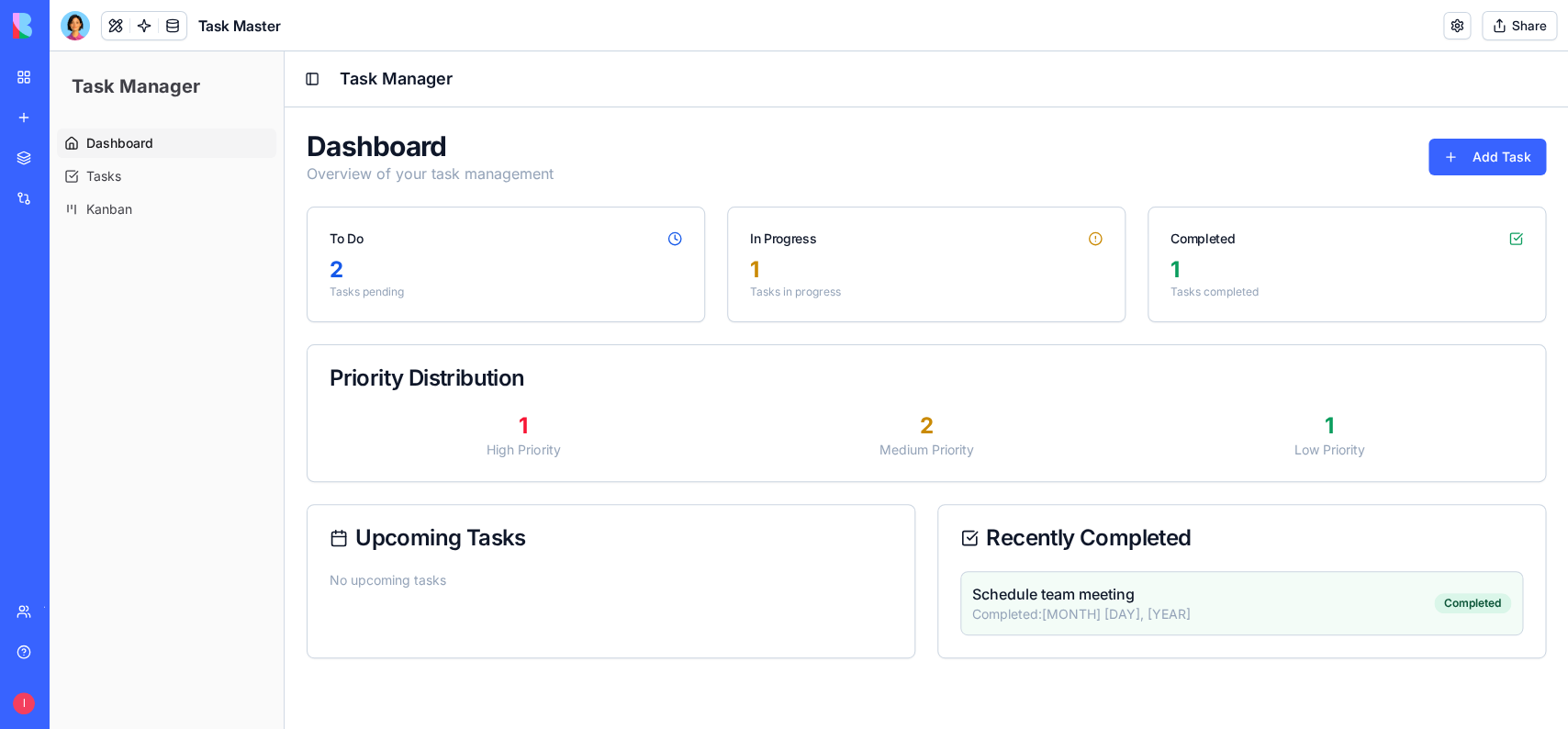 scroll, scrollTop: 0, scrollLeft: 0, axis: both 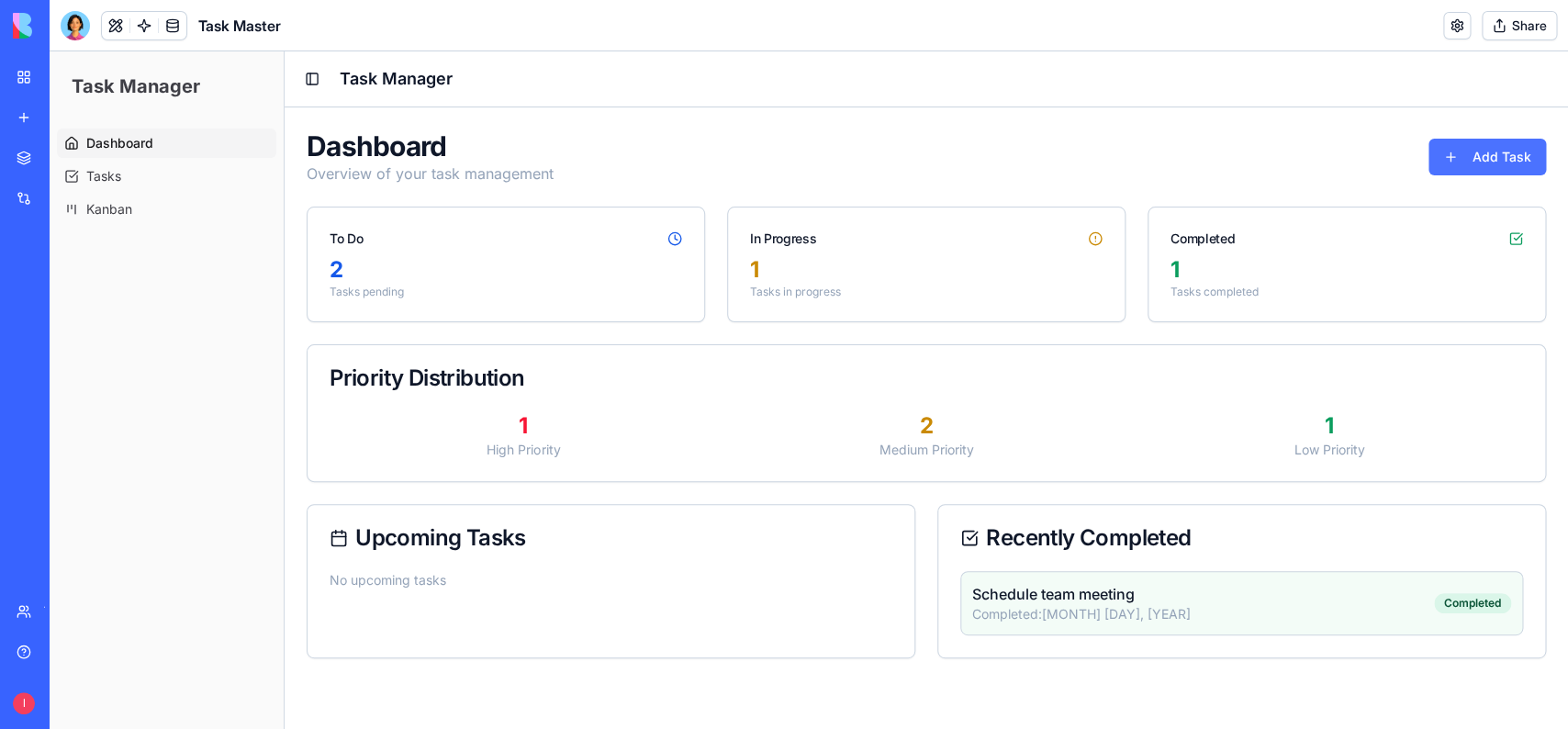 click on "Add Task" at bounding box center [1487, 157] 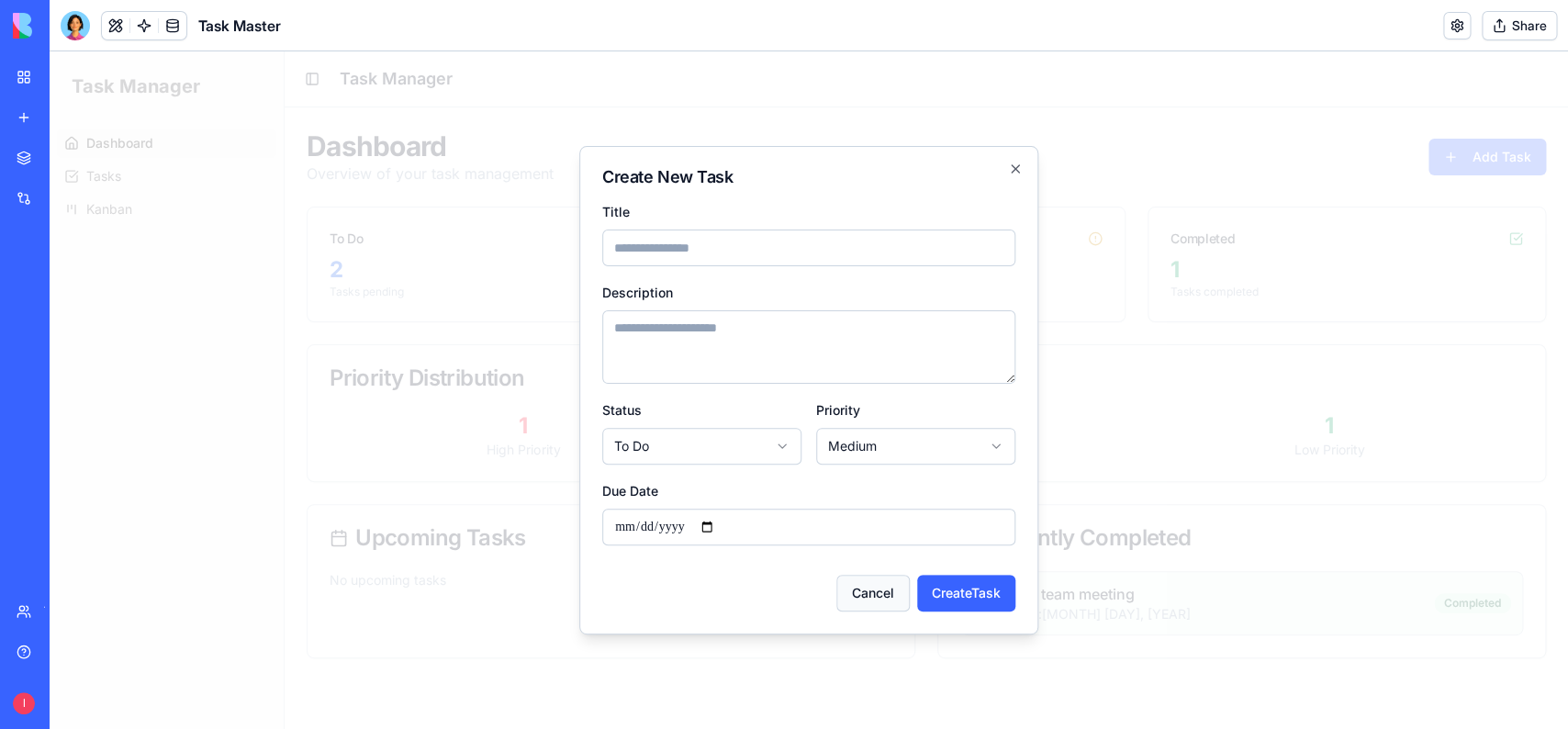 click on "Cancel" at bounding box center [873, 593] 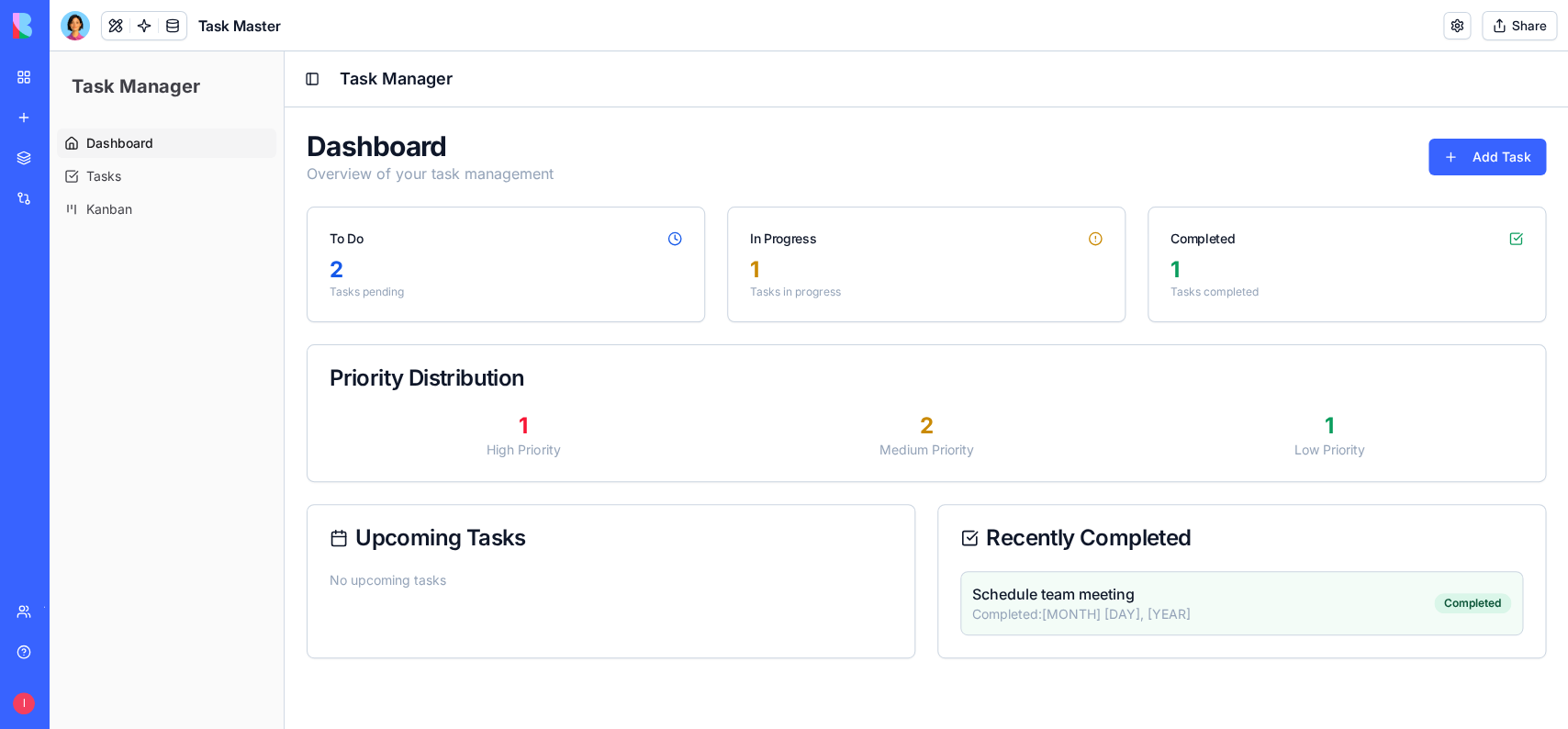 click on "BETA" at bounding box center (25, 26) 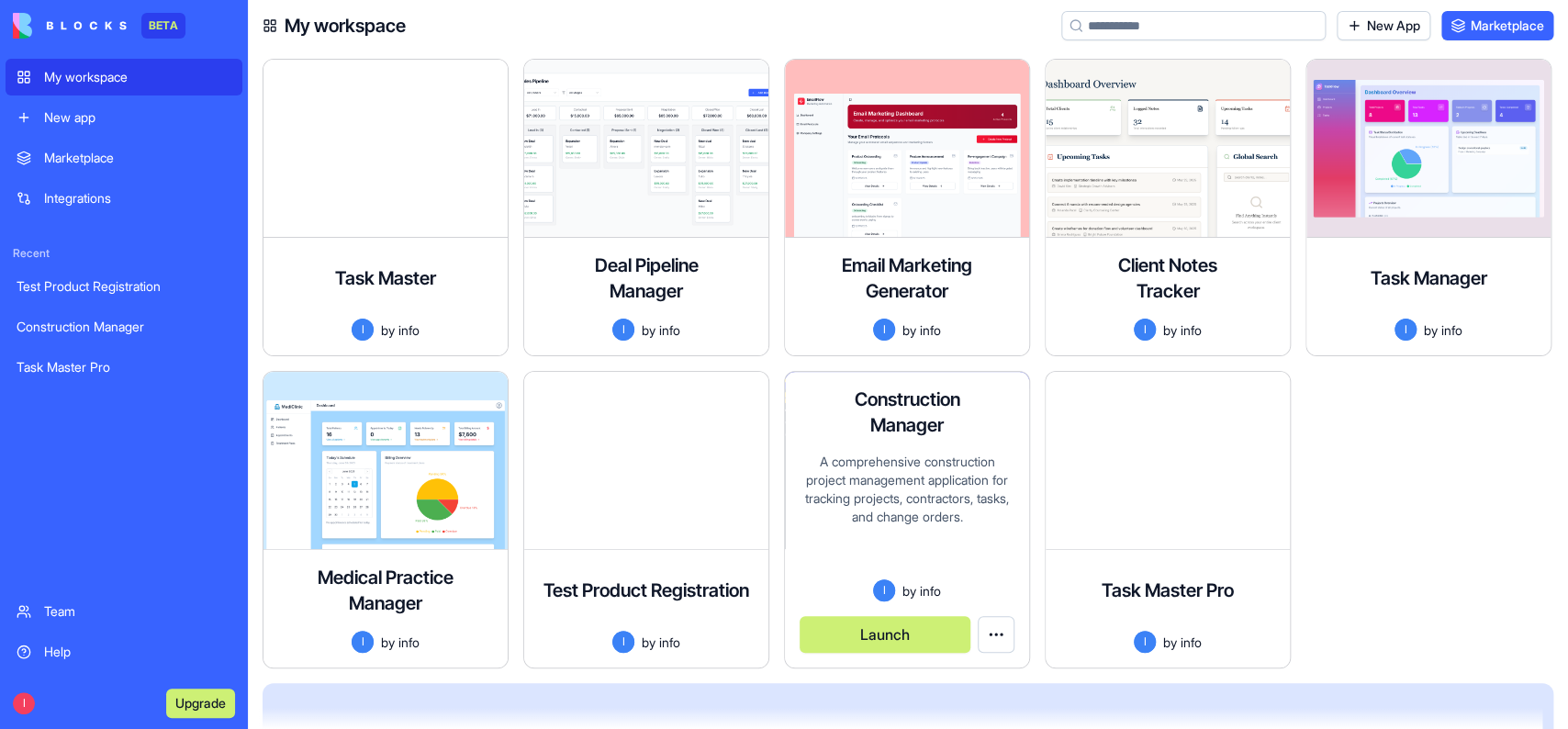 click on "Launch" at bounding box center (885, 634) 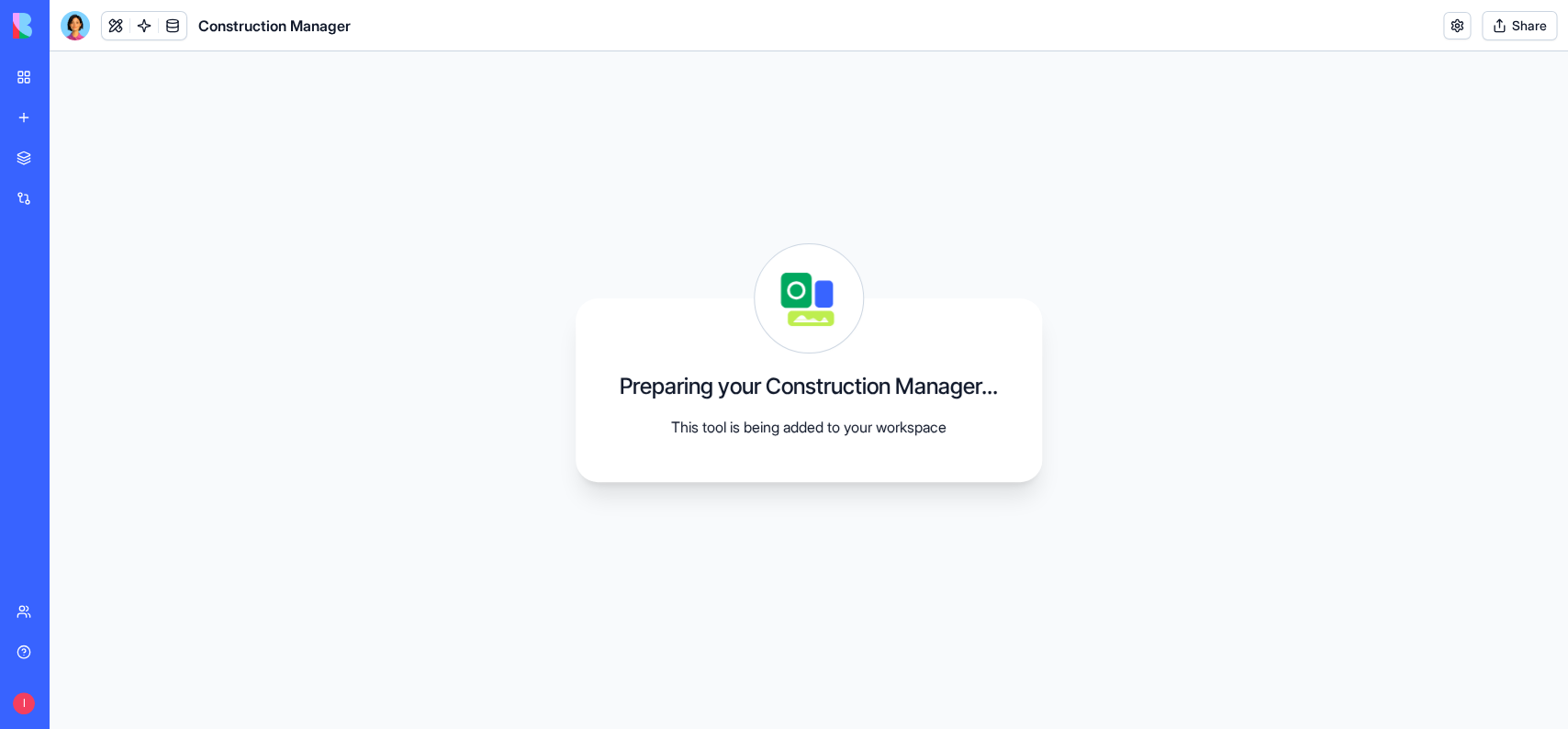 click at bounding box center [70, 26] 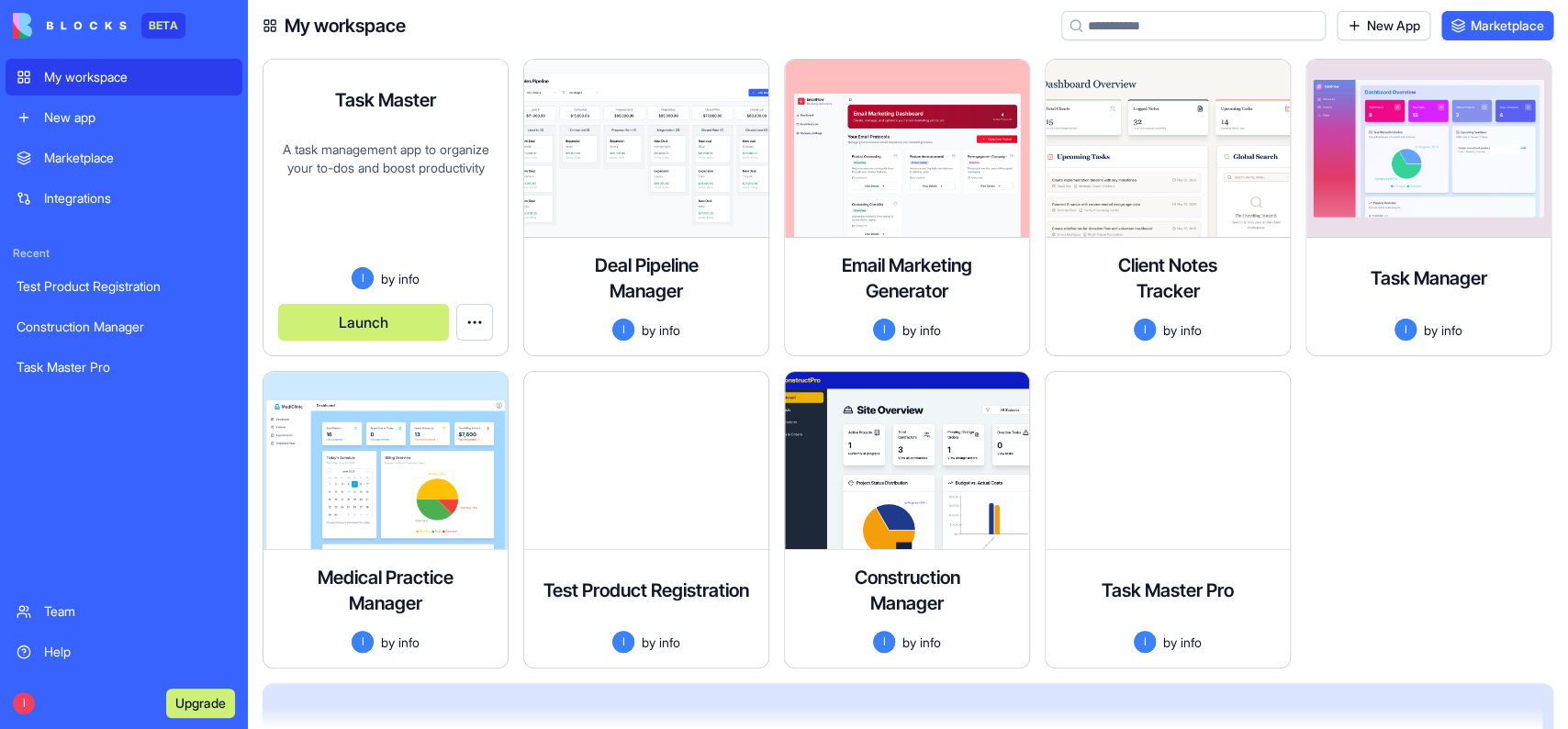 click on "Launch" at bounding box center (364, 322) 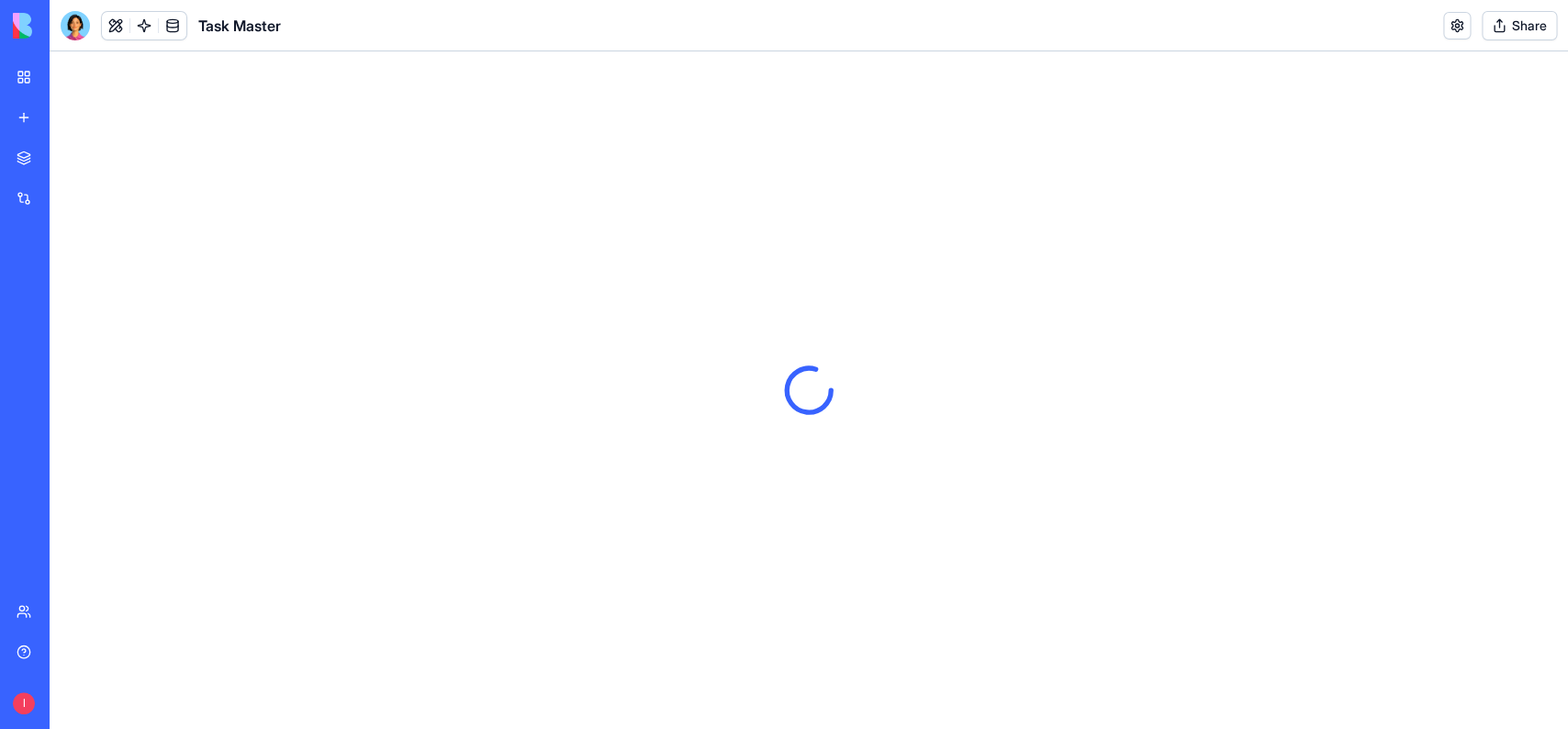 scroll, scrollTop: 0, scrollLeft: 0, axis: both 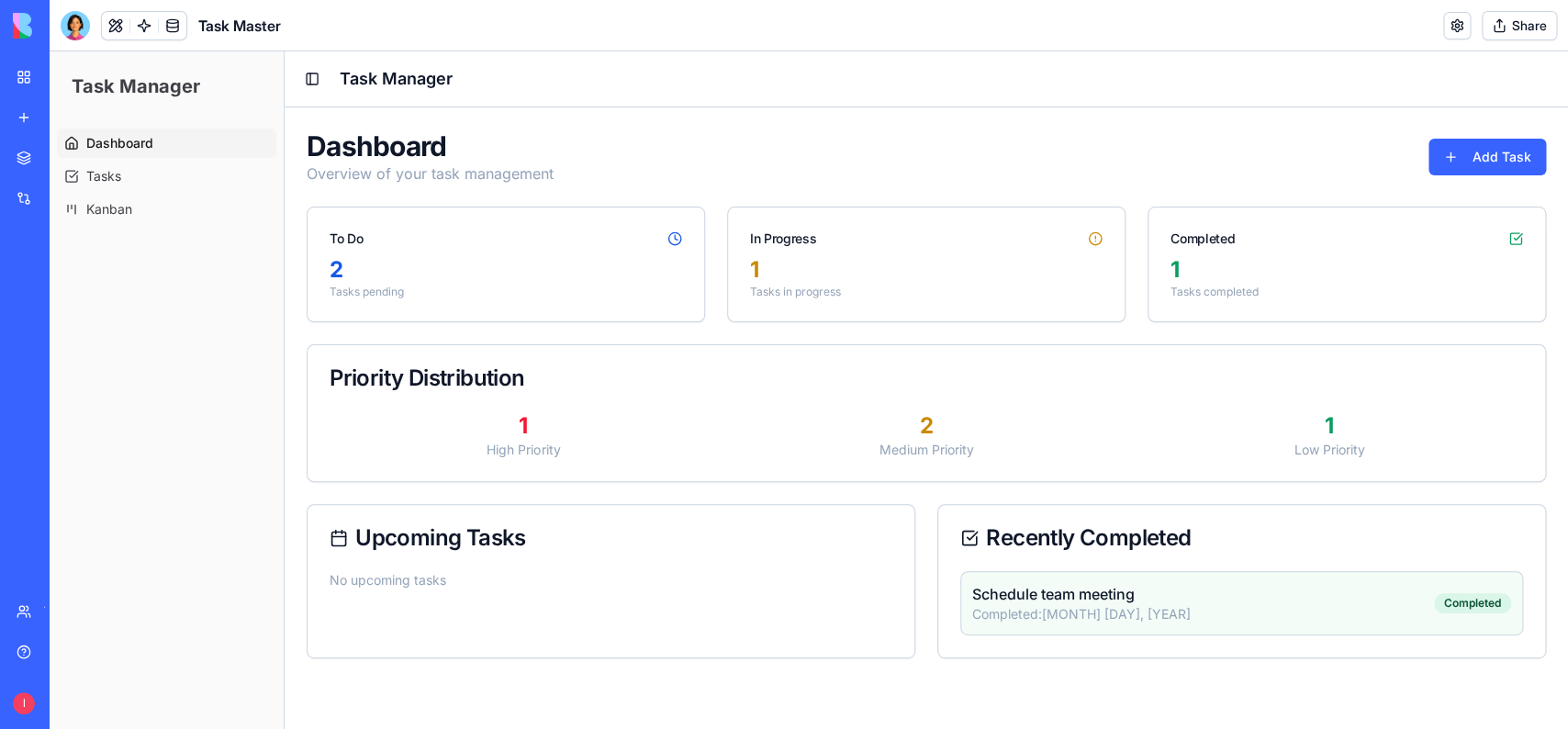 click on "BETA" at bounding box center (25, 26) 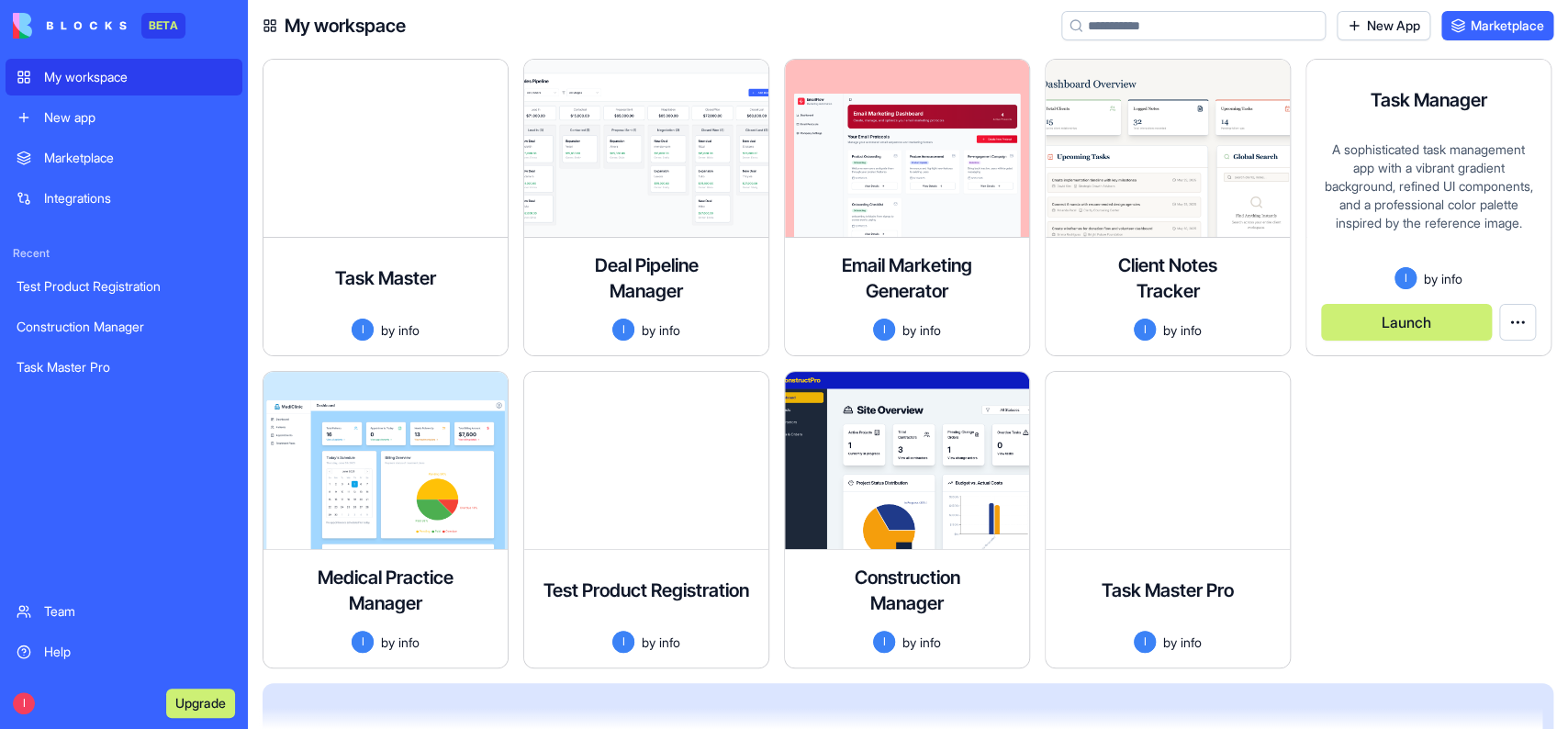 click on "Launch" at bounding box center [1406, 322] 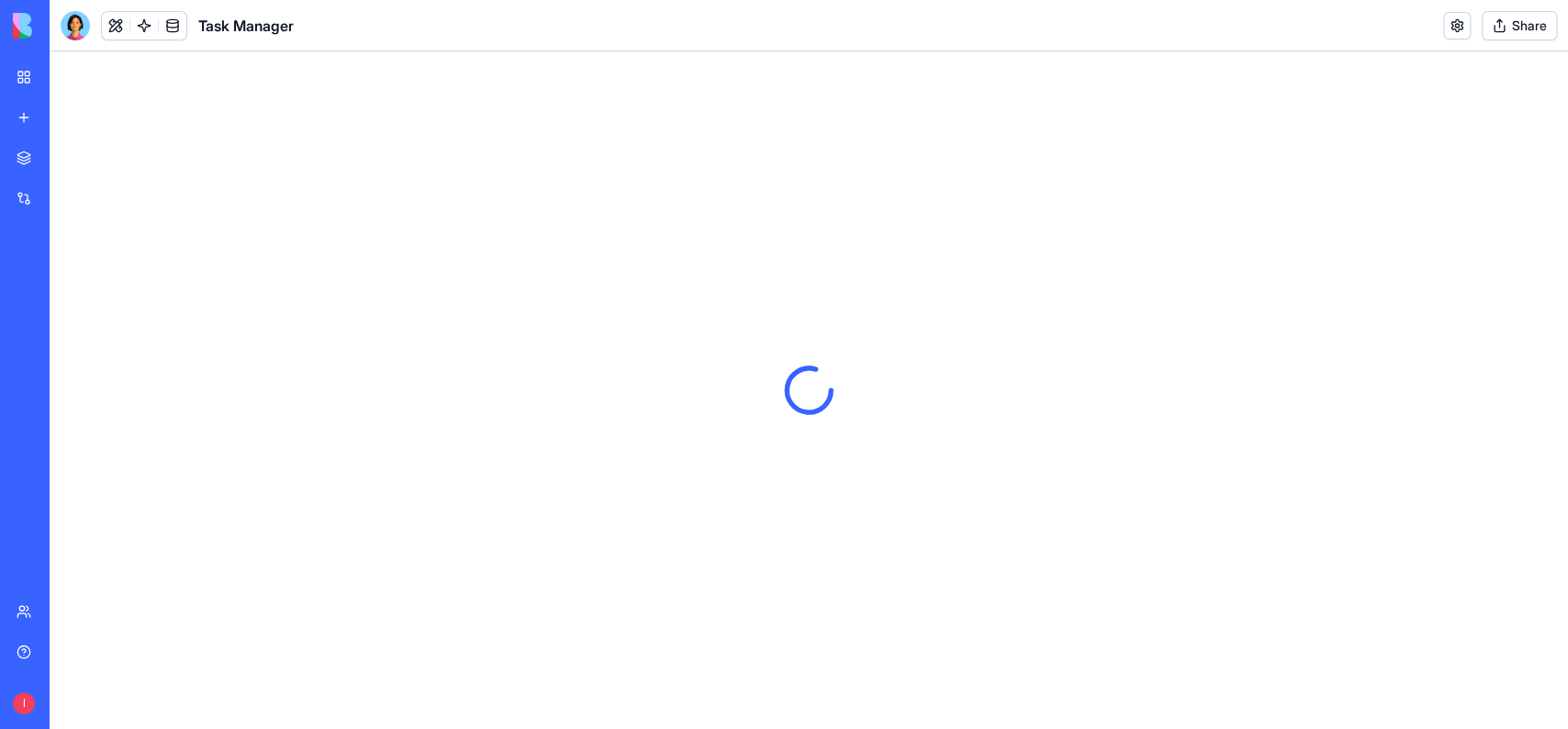 scroll, scrollTop: 0, scrollLeft: 0, axis: both 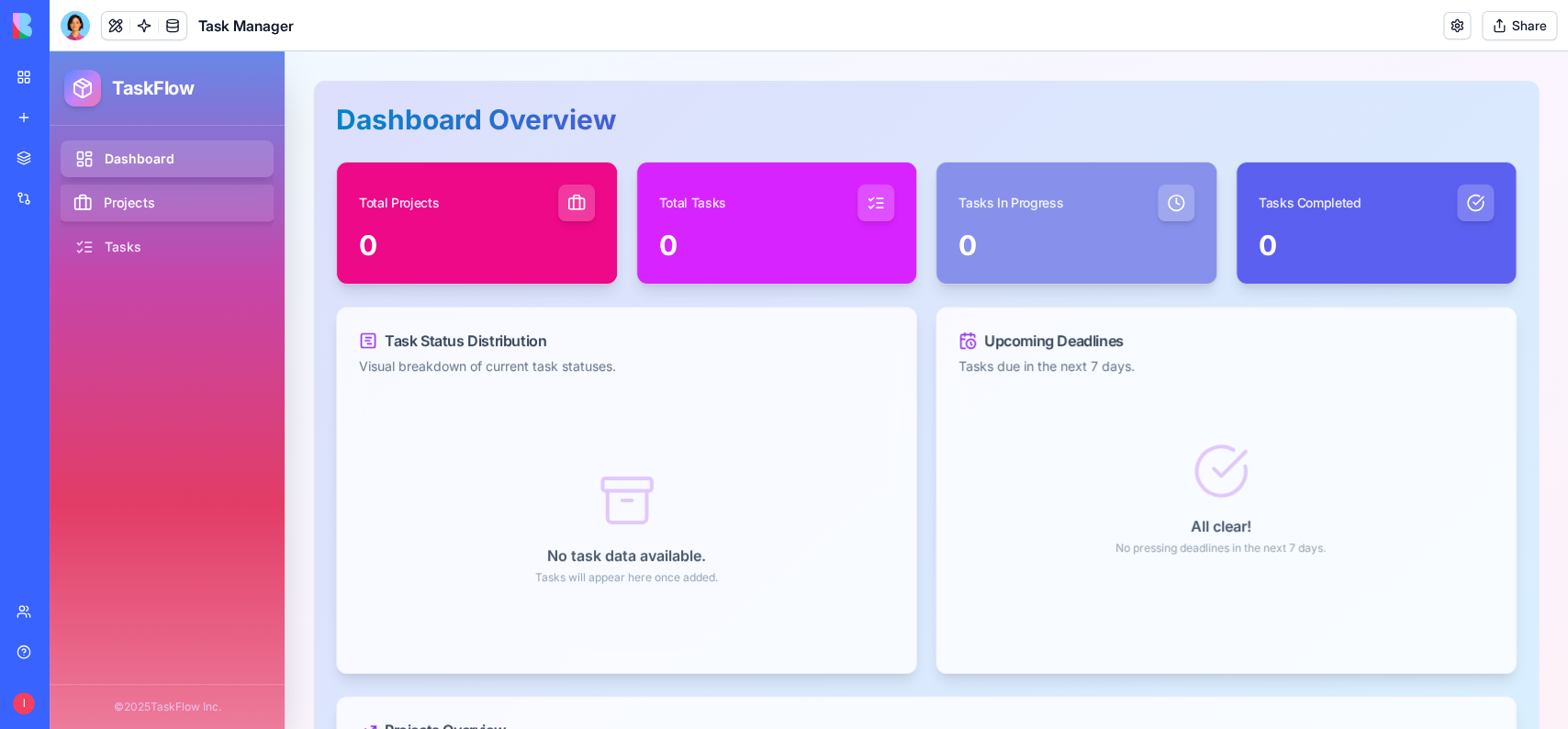click on "Projects" at bounding box center (167, 203) 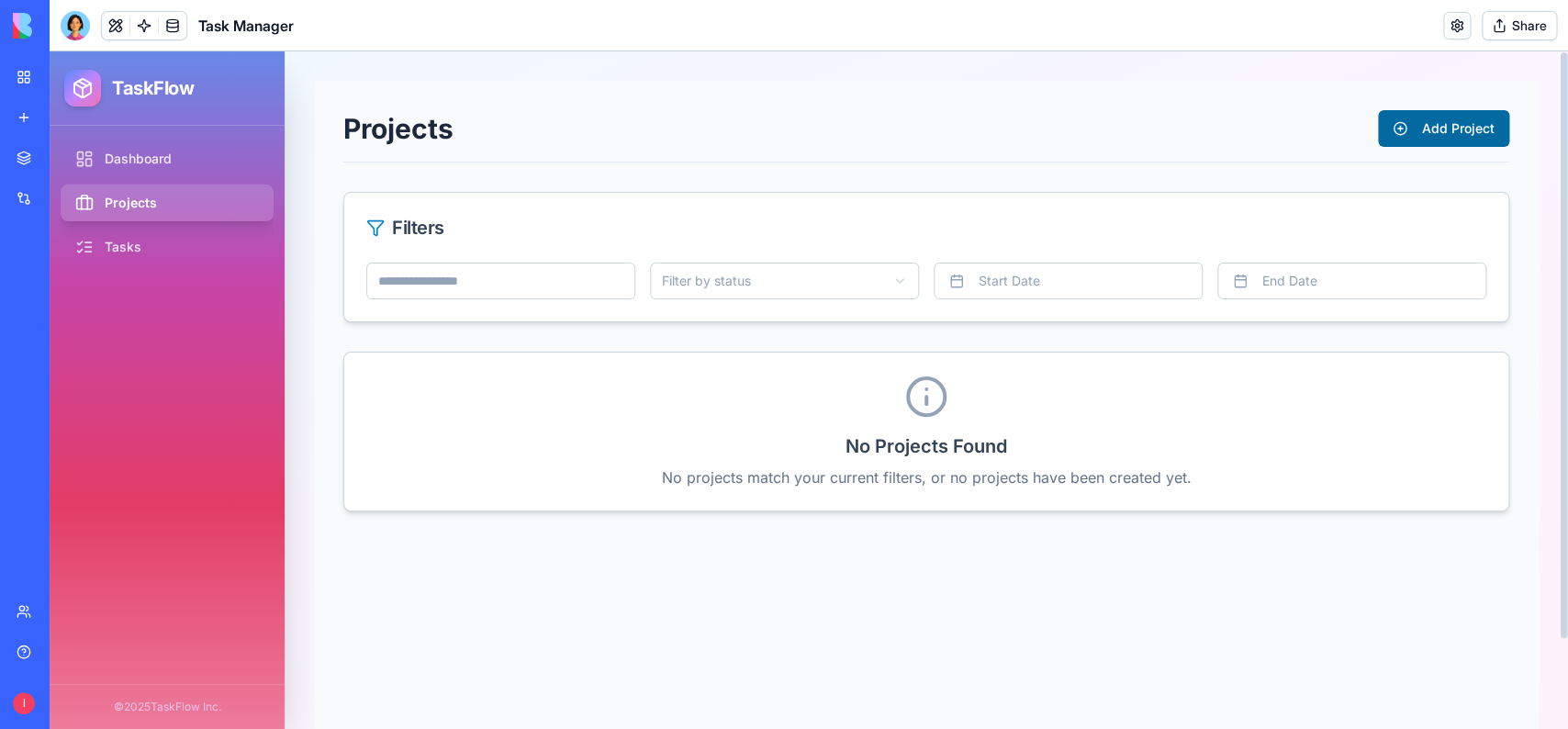 click on "Add Project" at bounding box center [1443, 129] 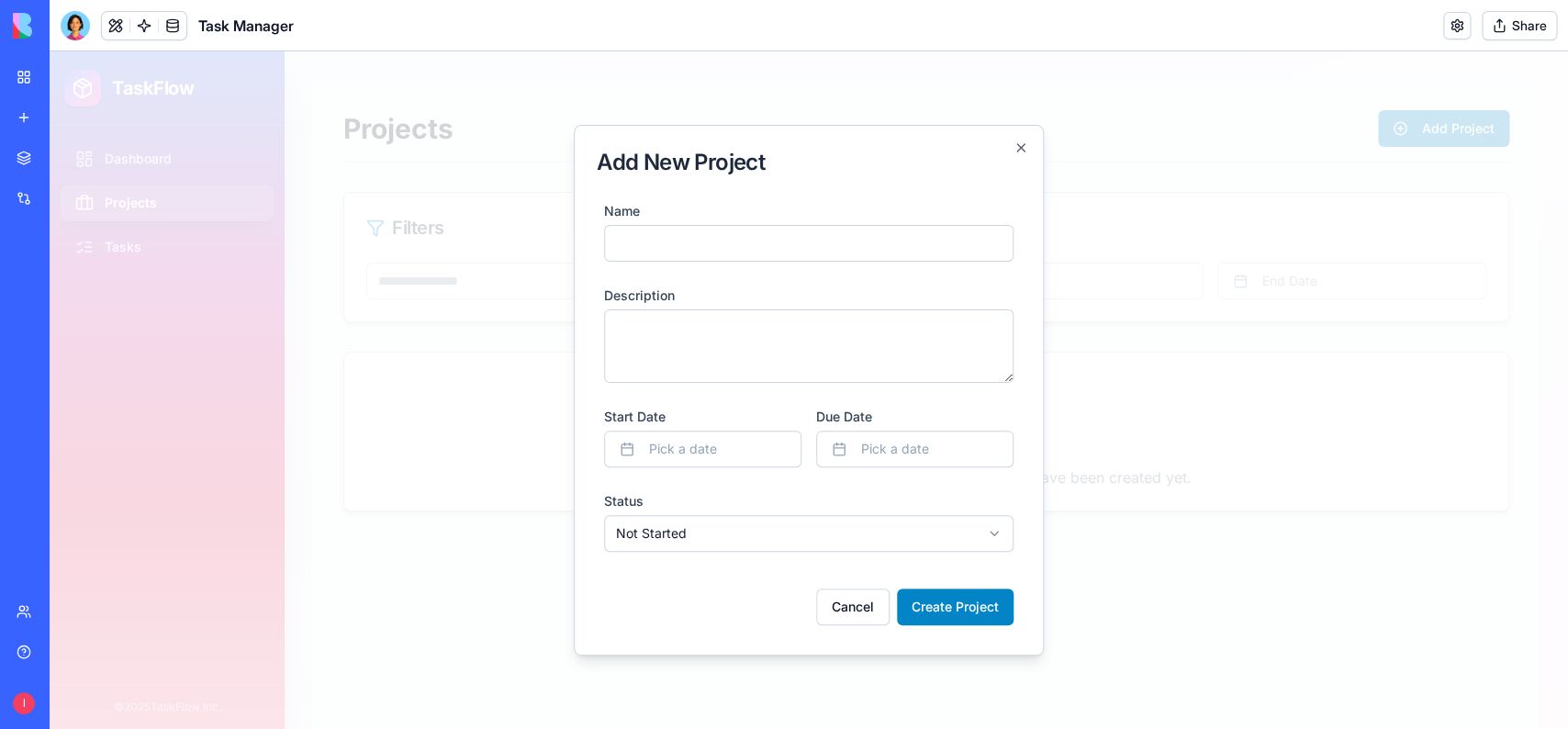 click on "Name" at bounding box center (809, 243) 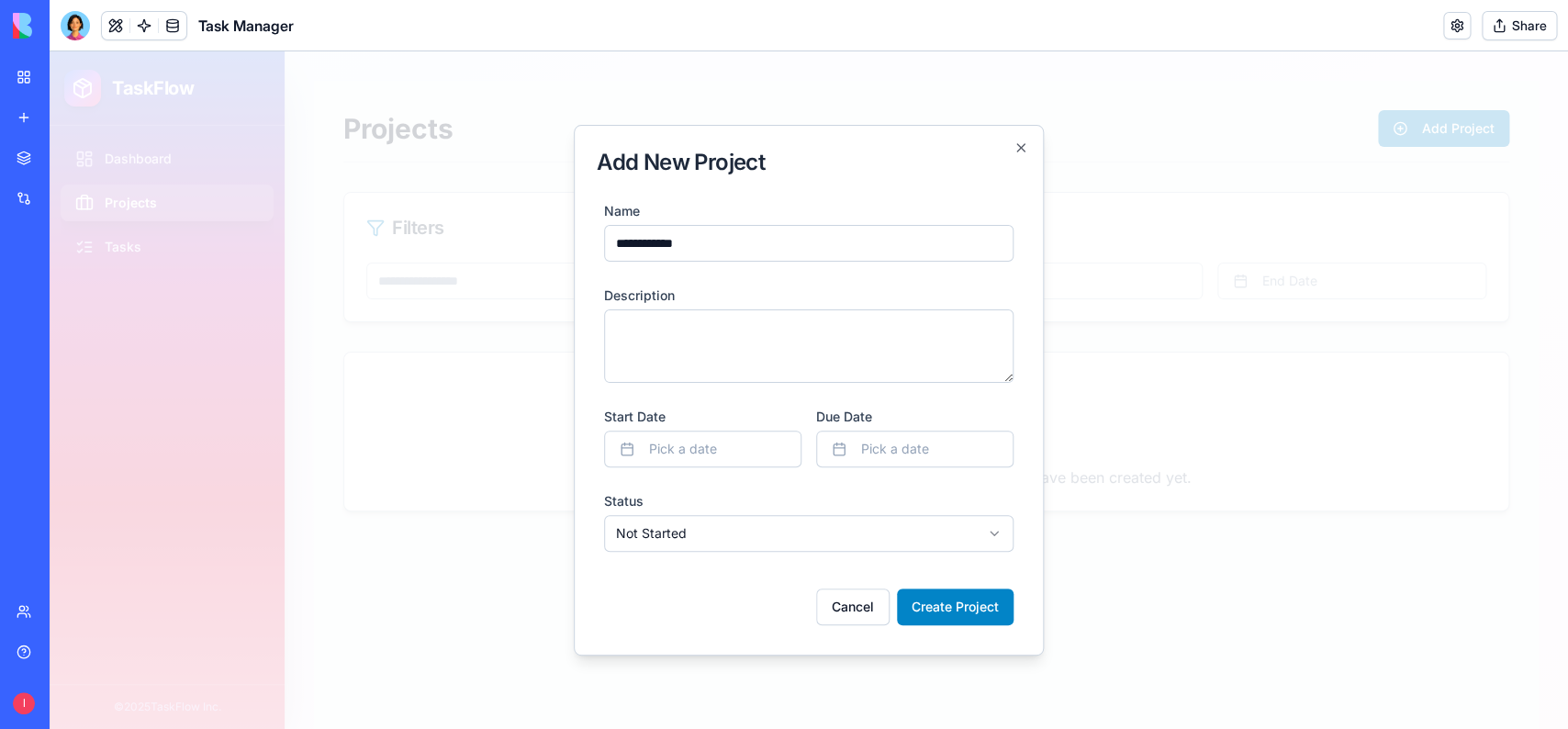 type on "**********" 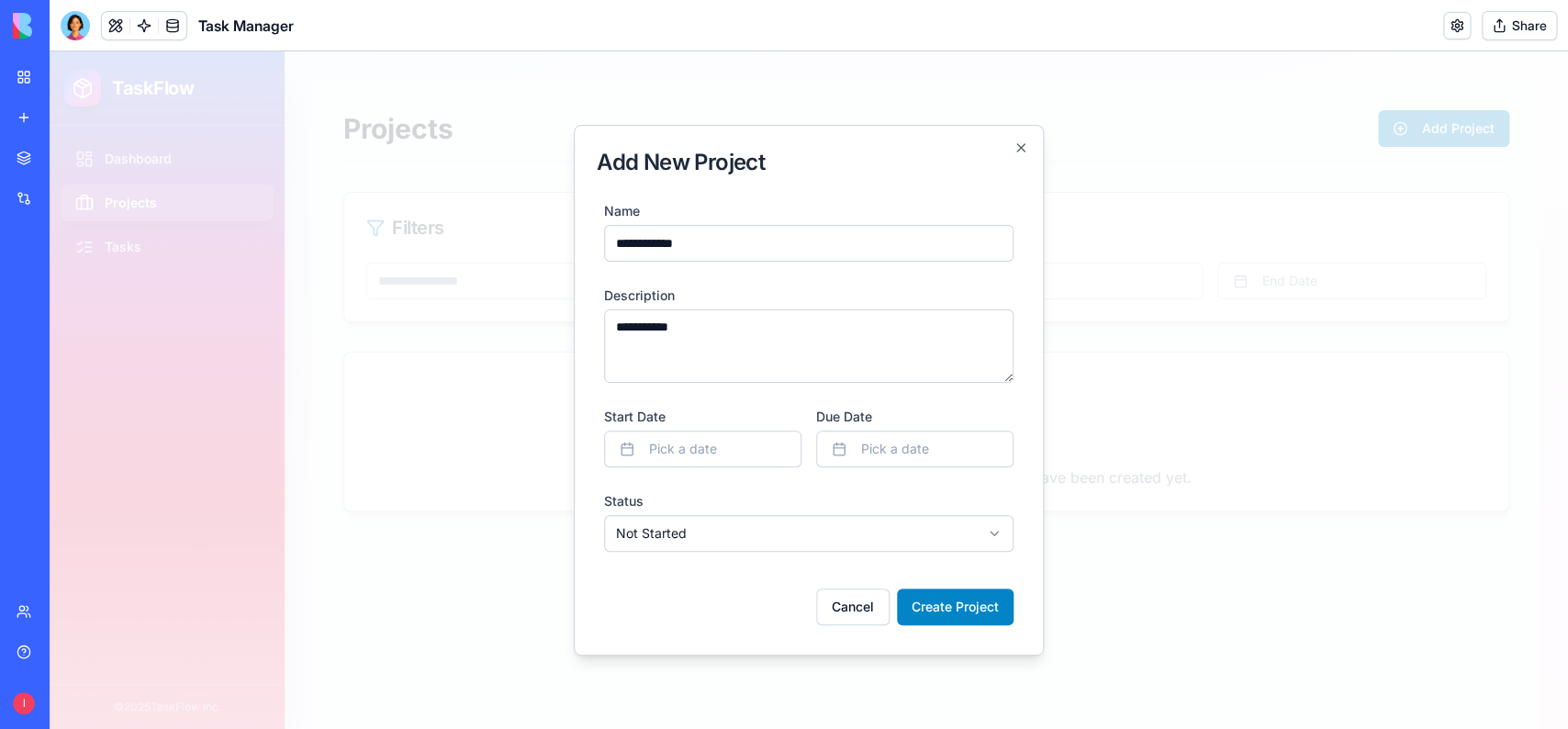 type on "**********" 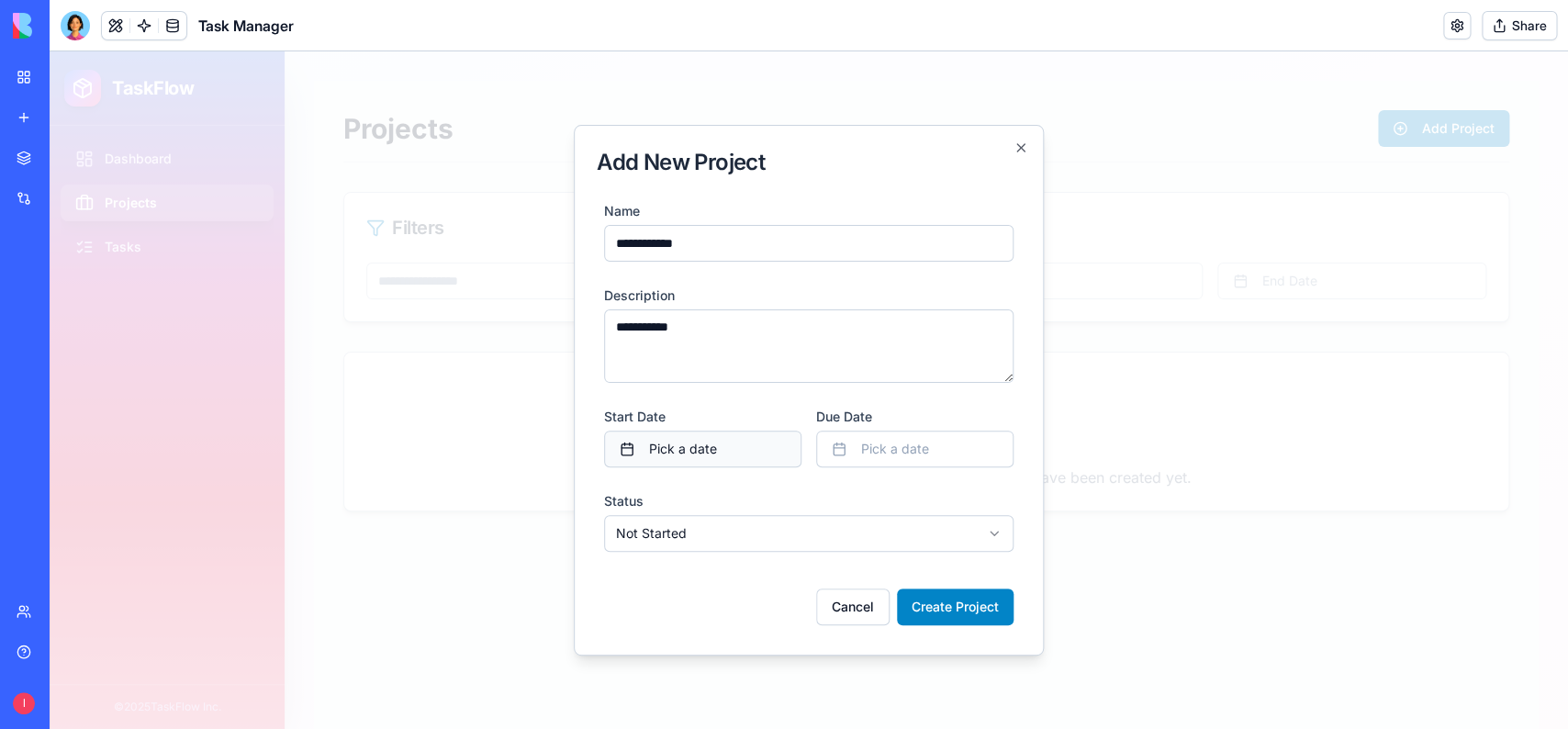 click on "Pick a date" at bounding box center [683, 449] 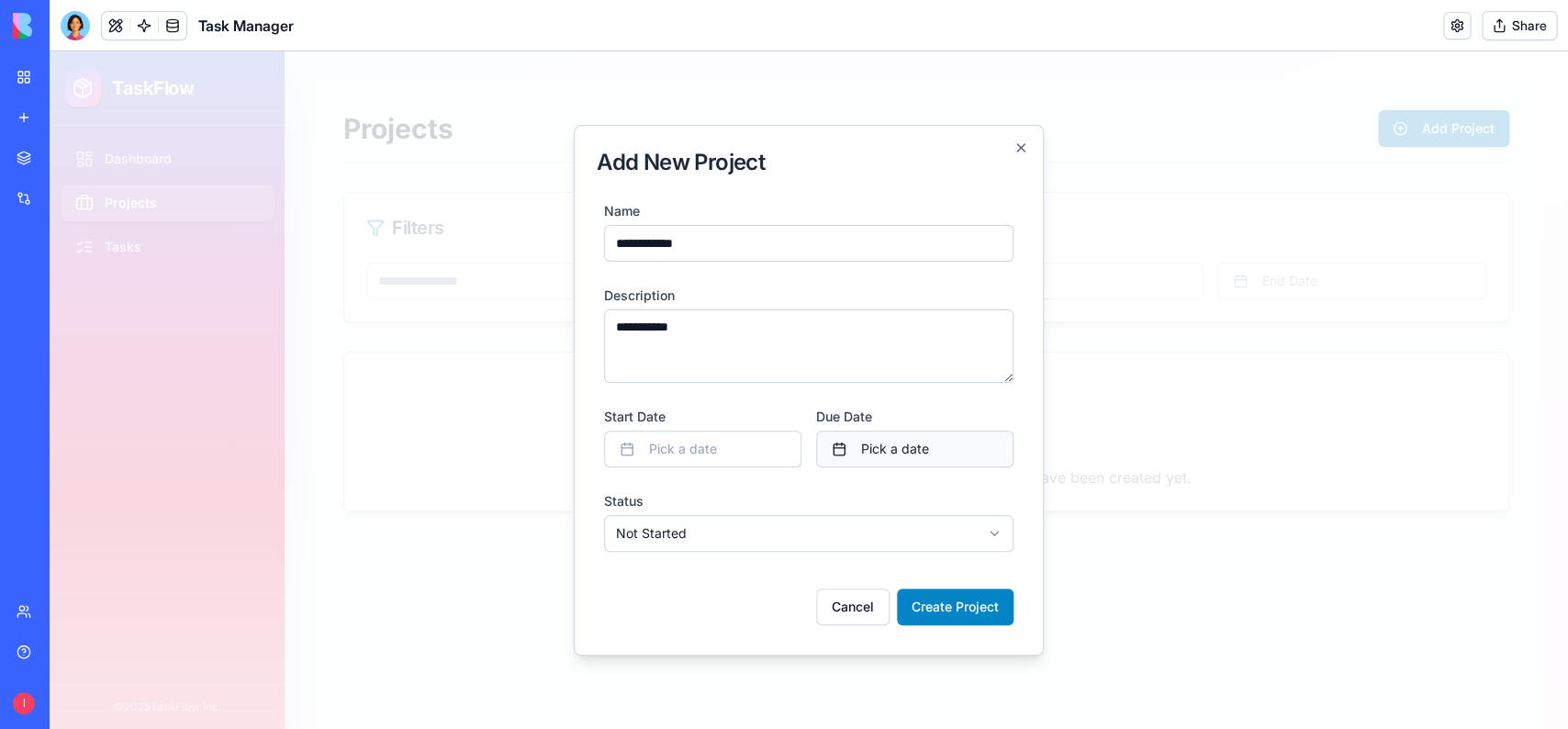 click on "Pick a date" at bounding box center (895, 449) 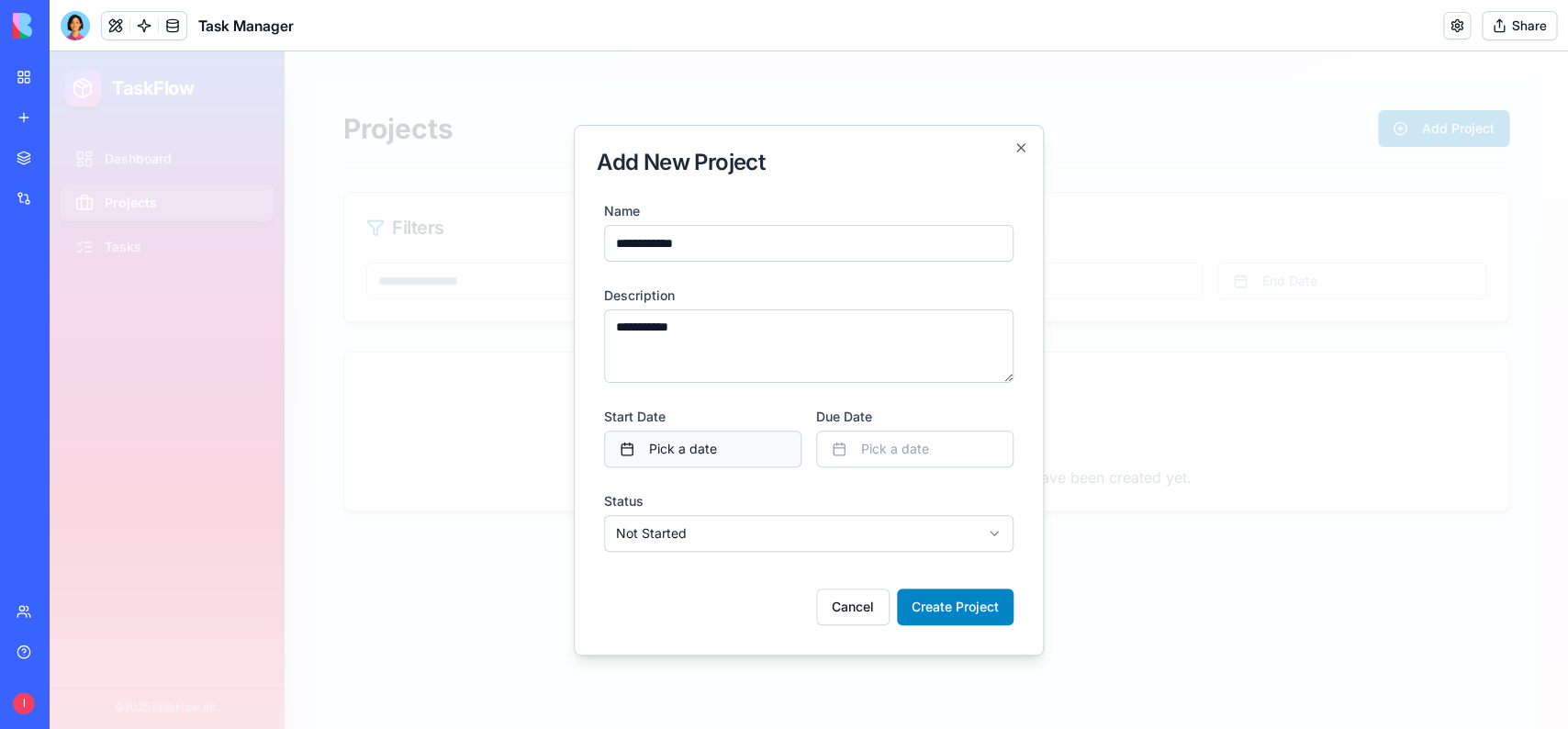 click on "Pick a date" at bounding box center (702, 449) 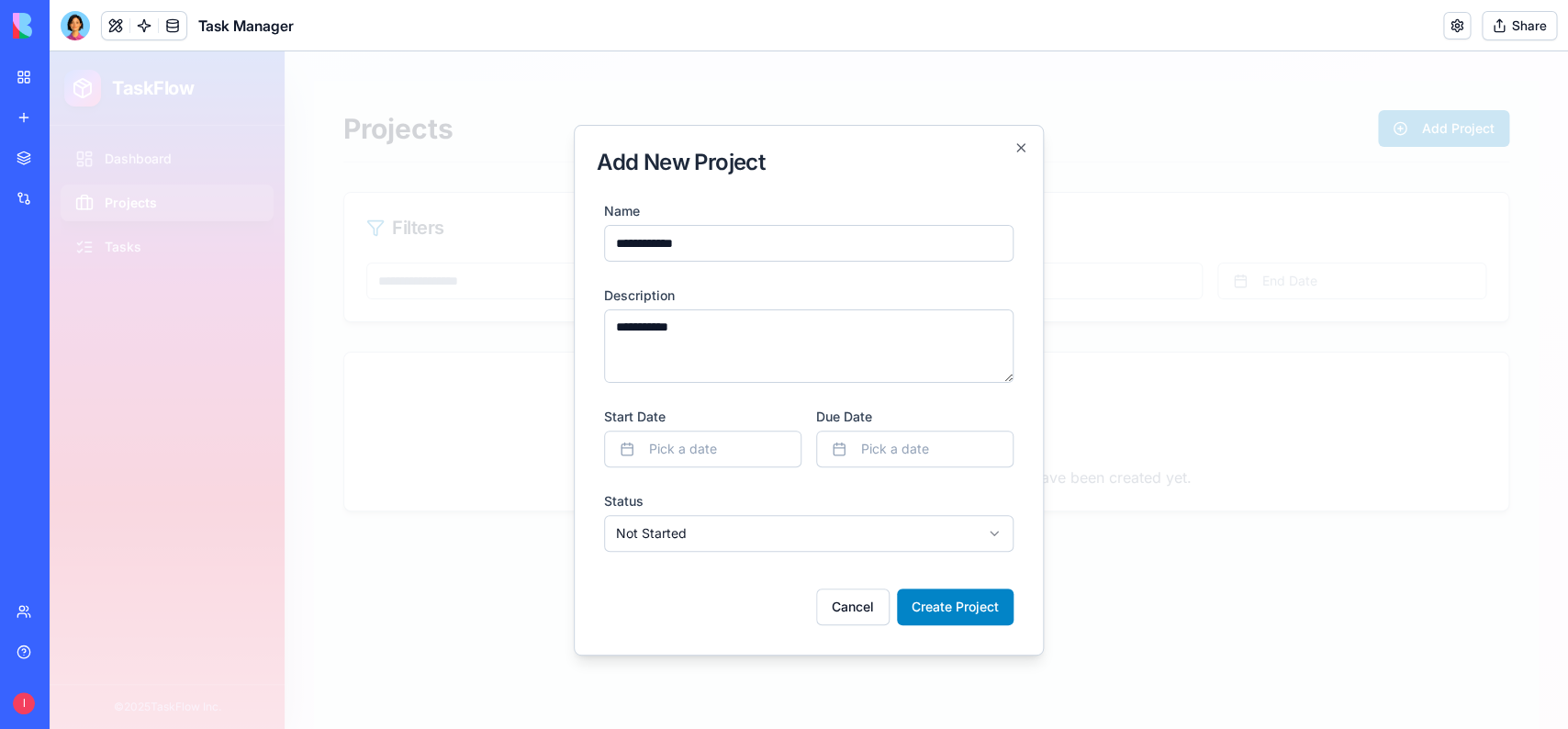click on "**********" at bounding box center [809, 346] 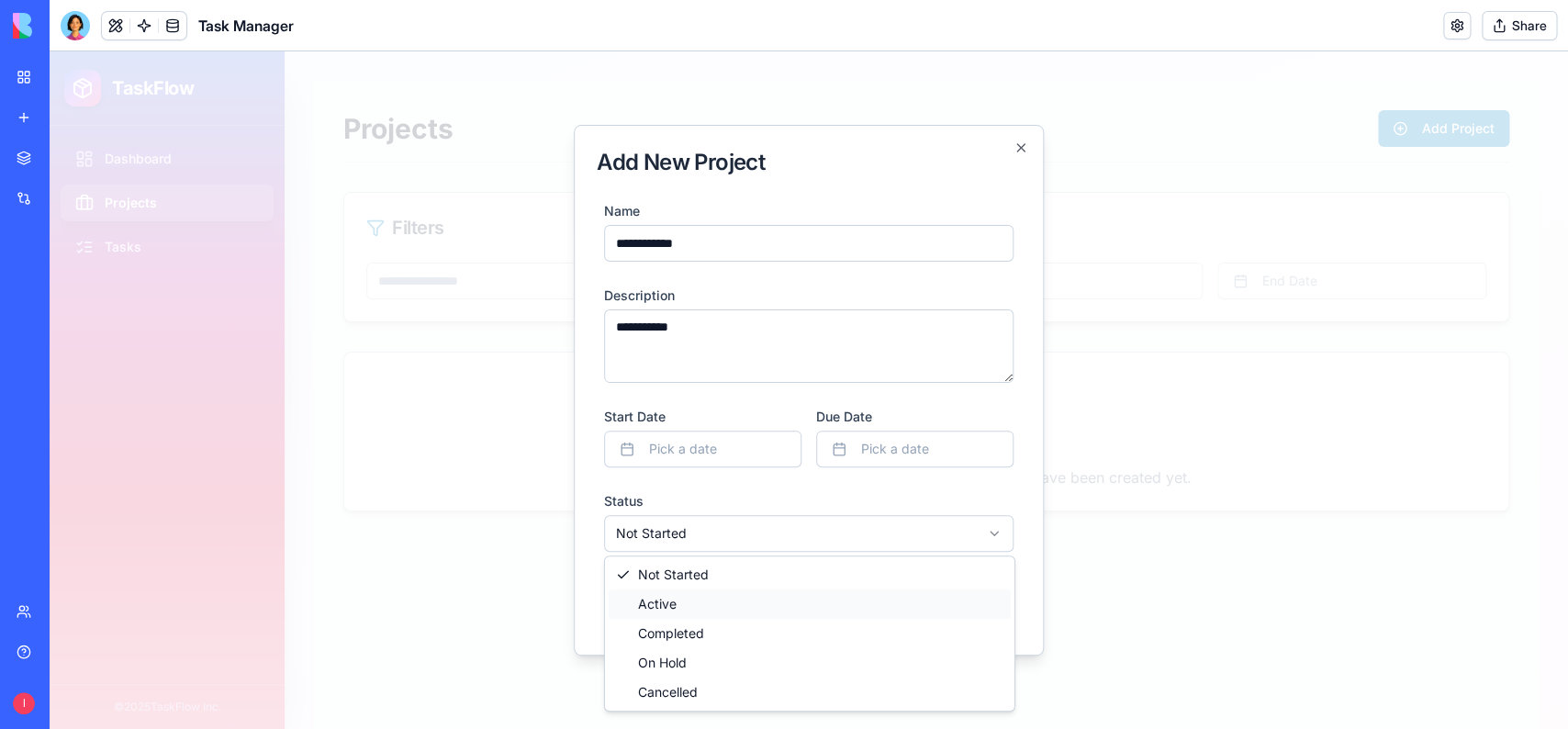 select on "******" 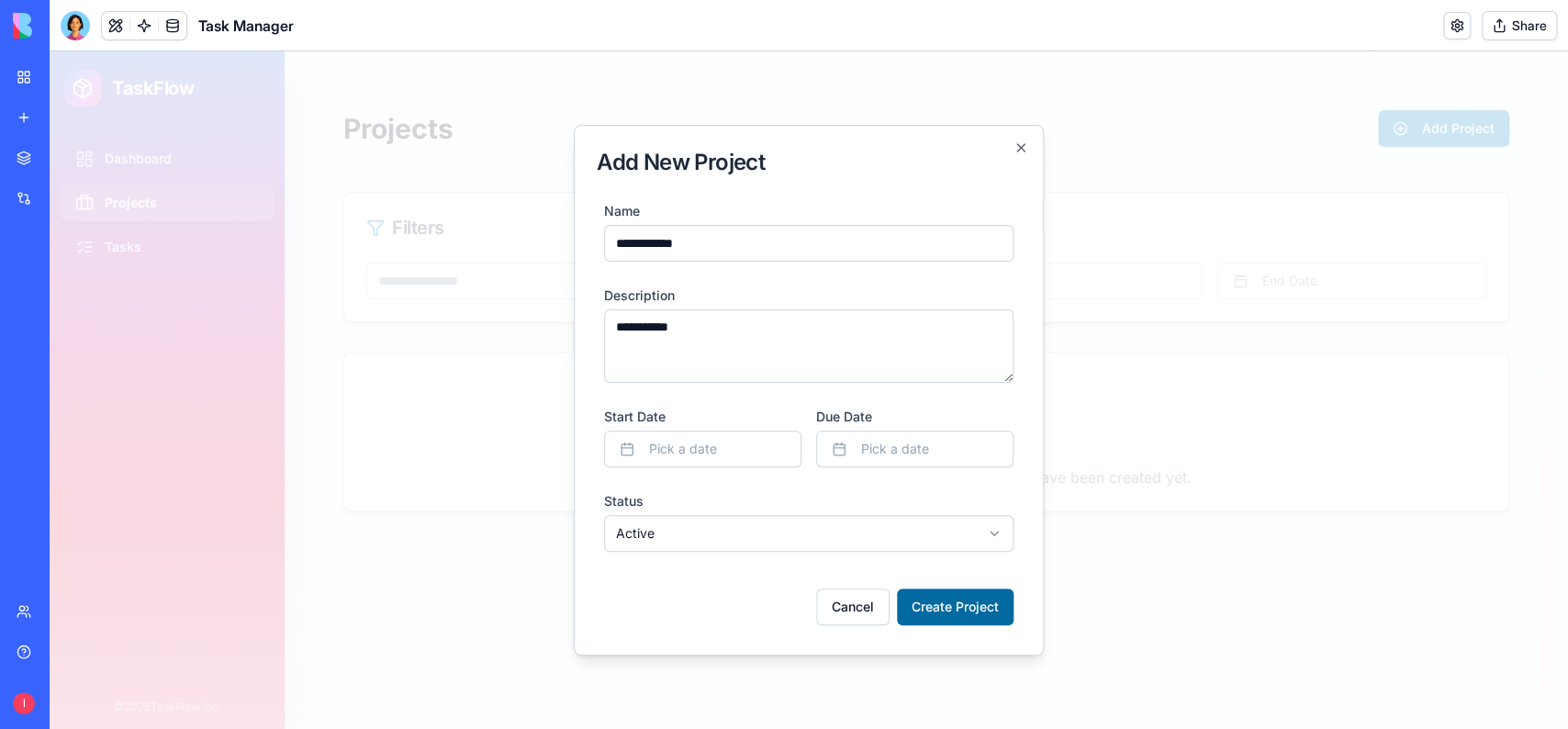 click on "Create Project" at bounding box center (955, 607) 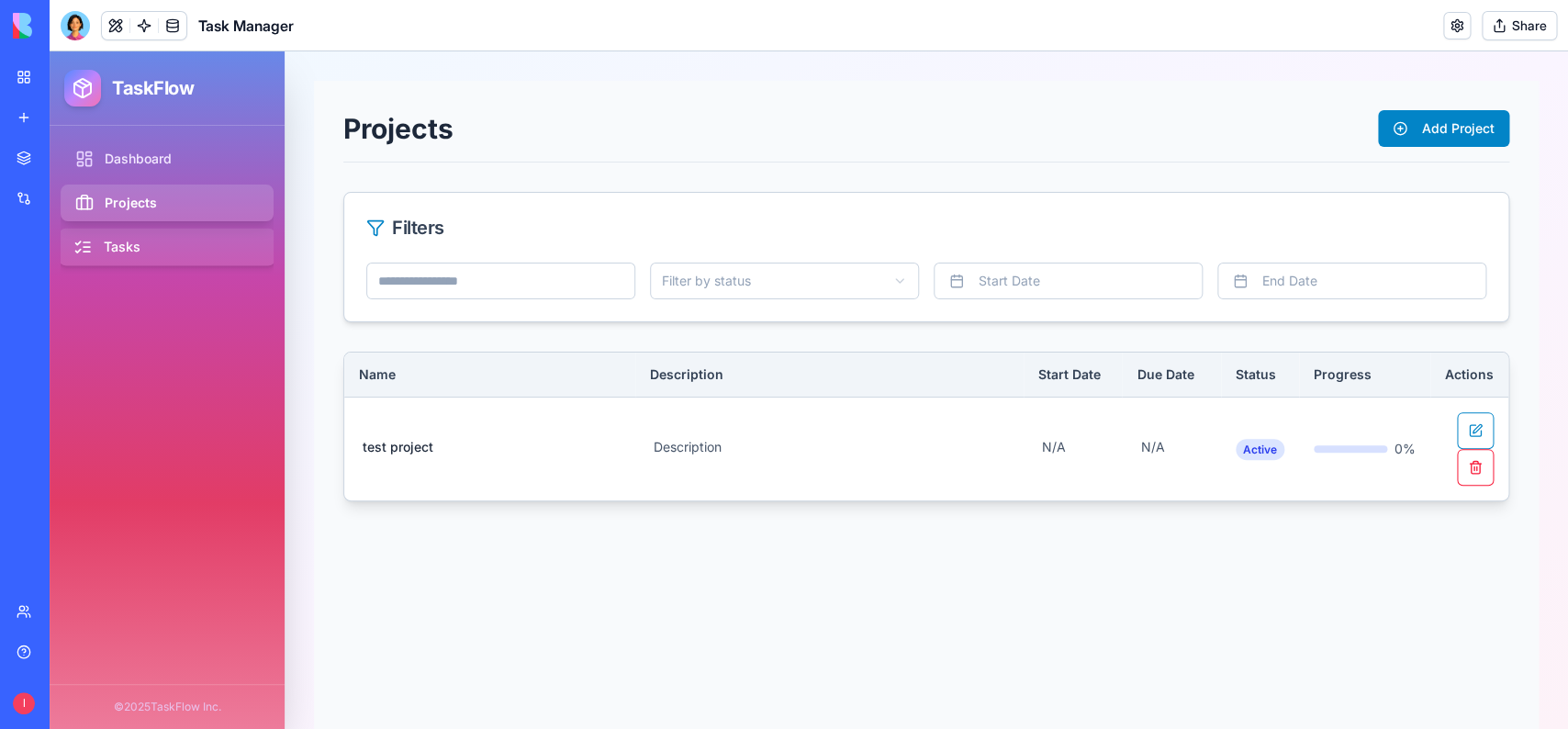click on "Tasks" at bounding box center (167, 247) 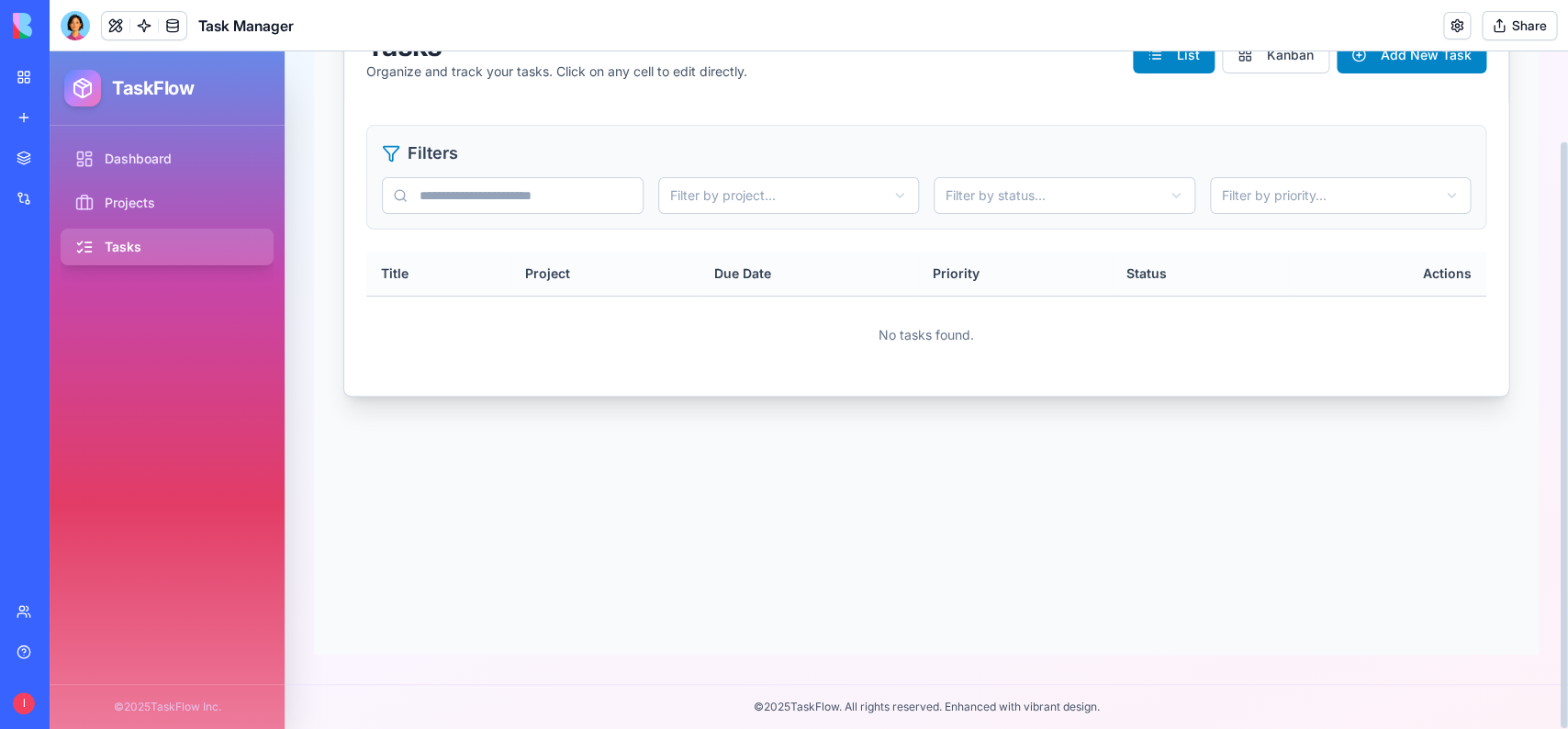 scroll, scrollTop: 0, scrollLeft: 0, axis: both 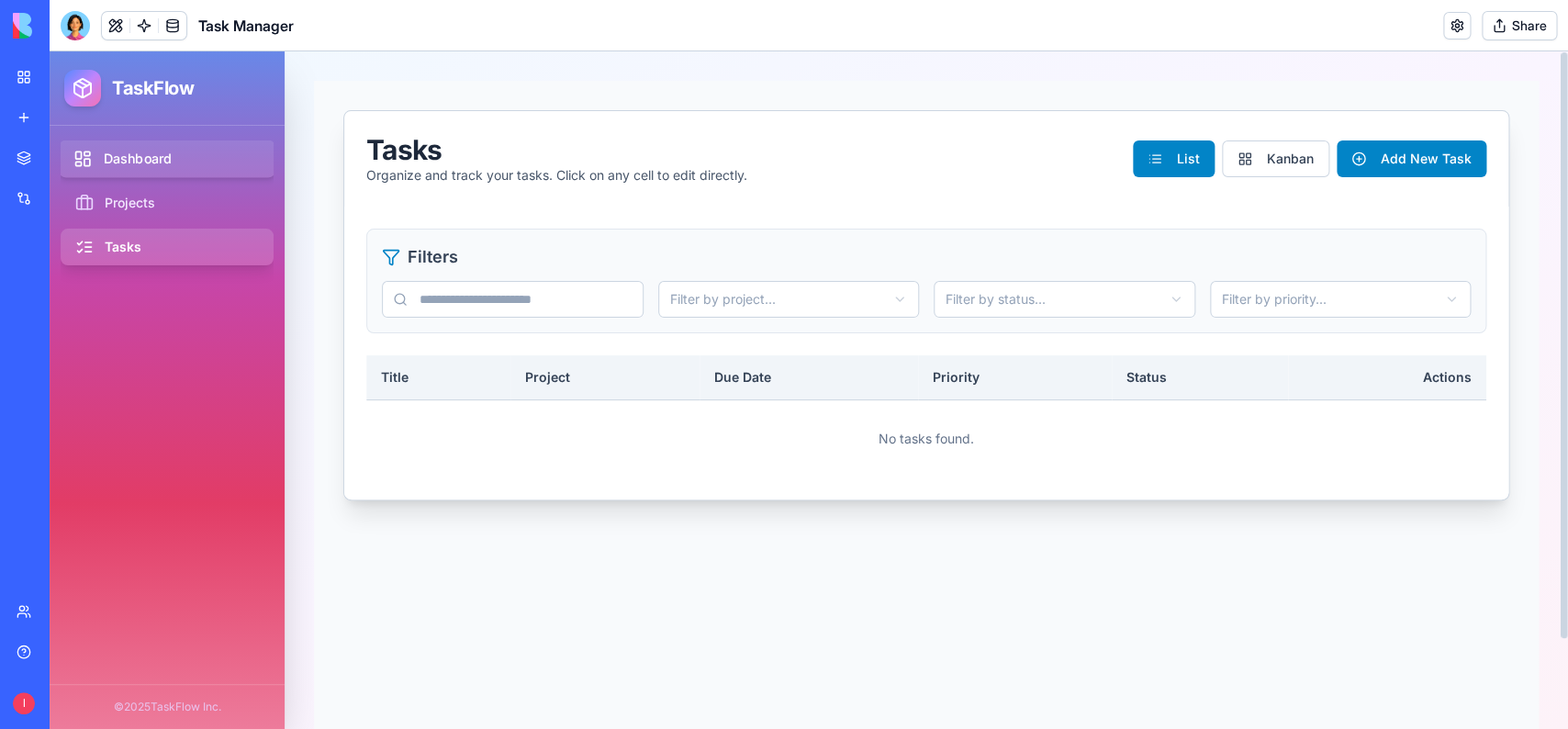 click on "Dashboard" at bounding box center [167, 159] 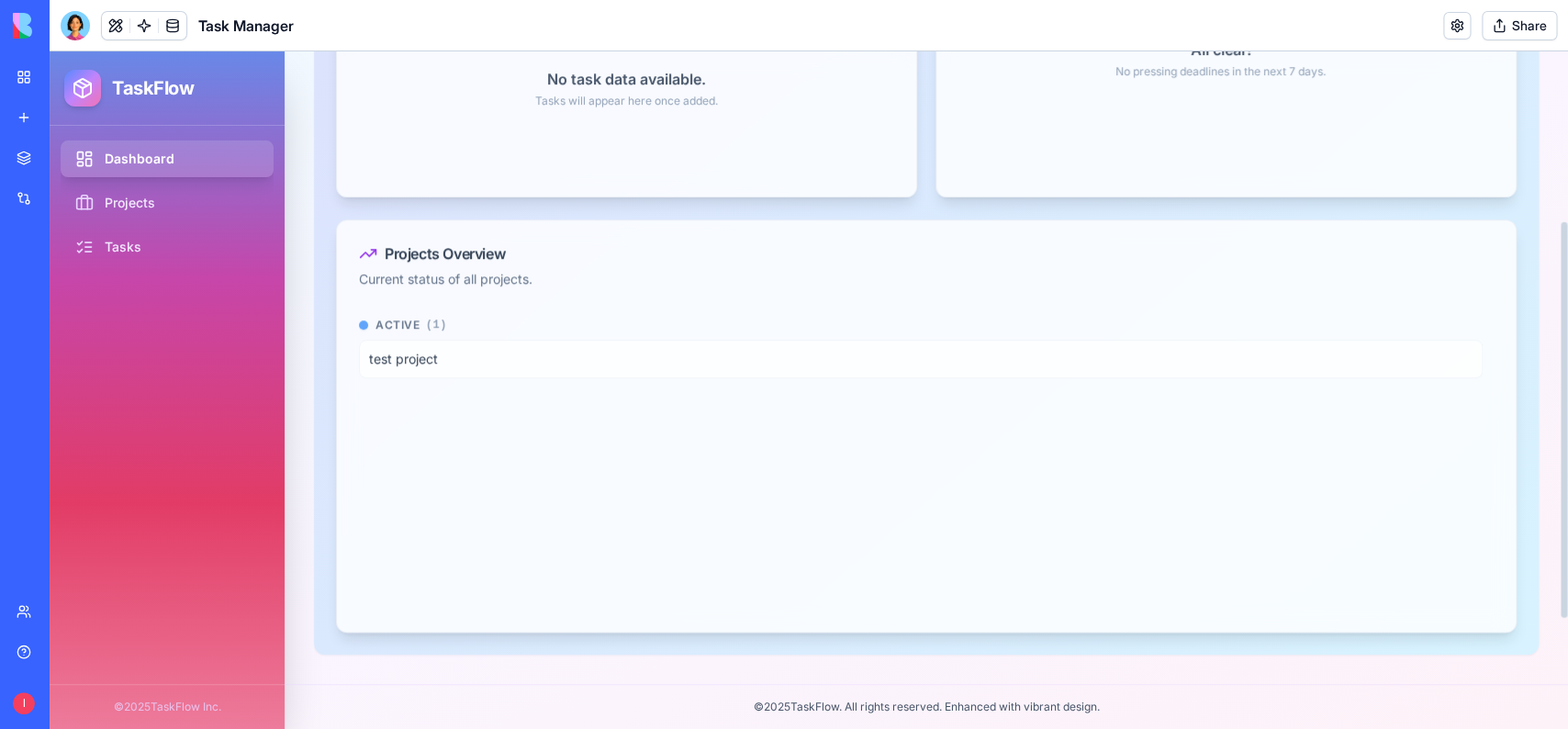 scroll, scrollTop: 0, scrollLeft: 0, axis: both 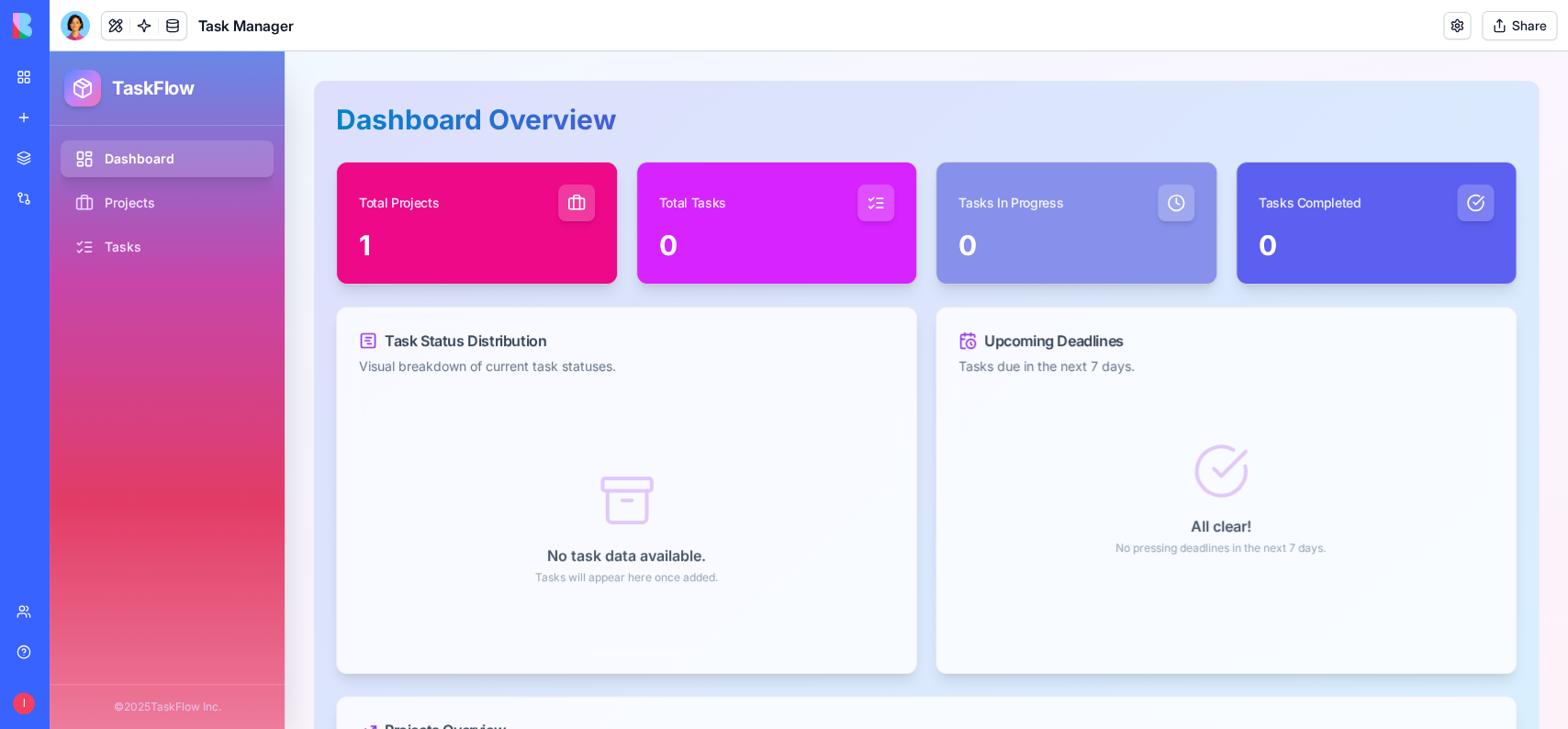 click on "My workspace" at bounding box center [56, 77] 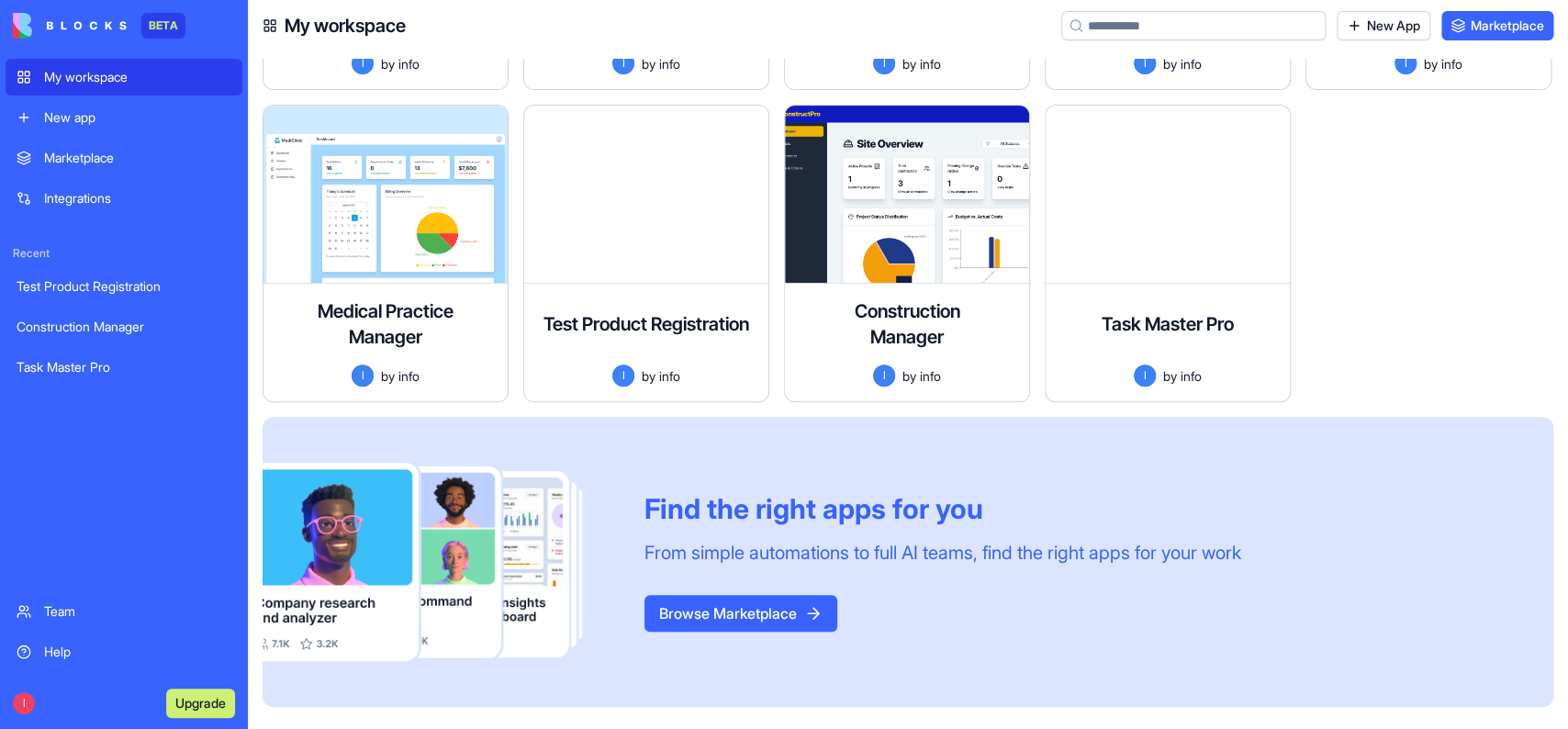 scroll, scrollTop: 0, scrollLeft: 0, axis: both 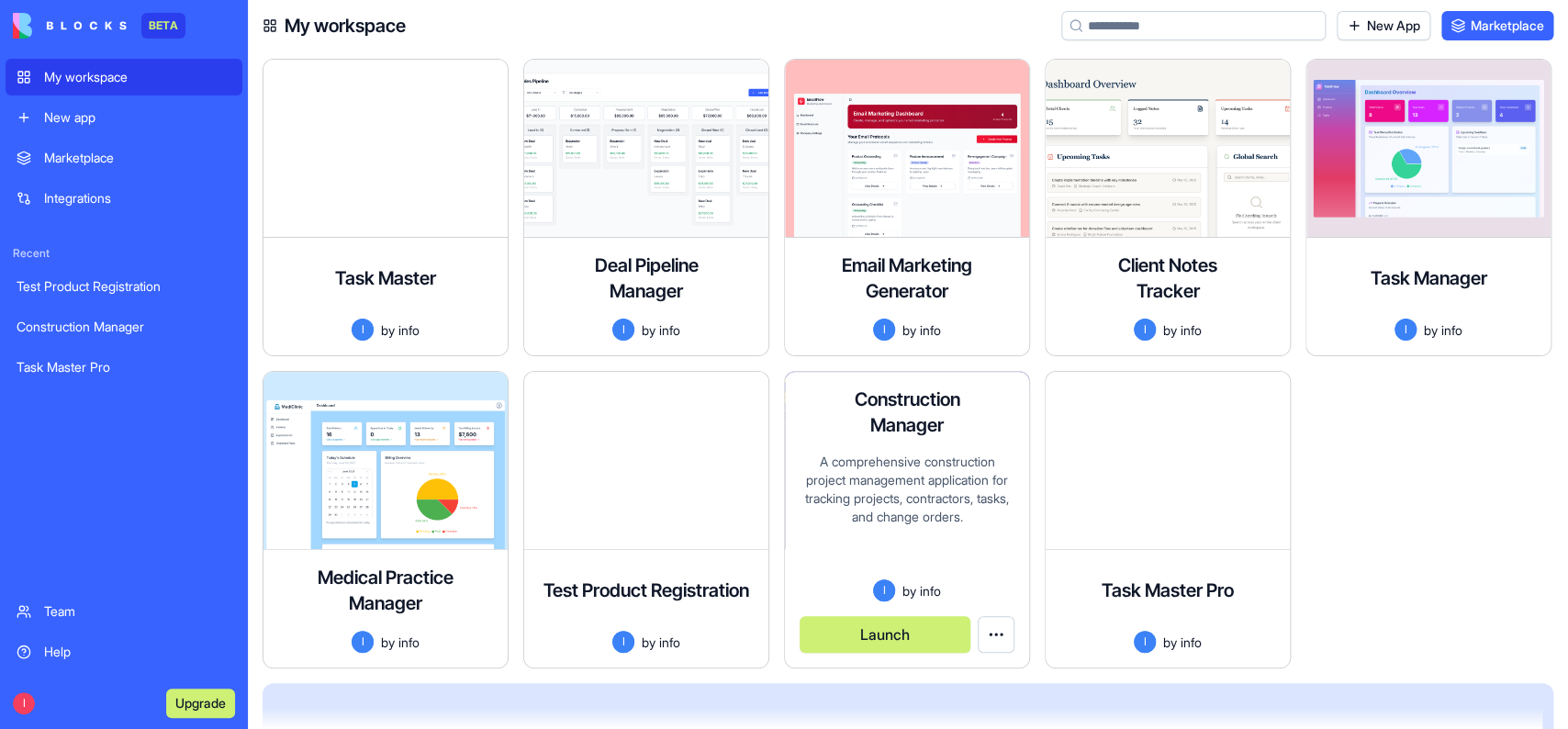 click on "A comprehensive construction project management application for tracking projects, contractors, tasks, and change orders." at bounding box center [907, 516] 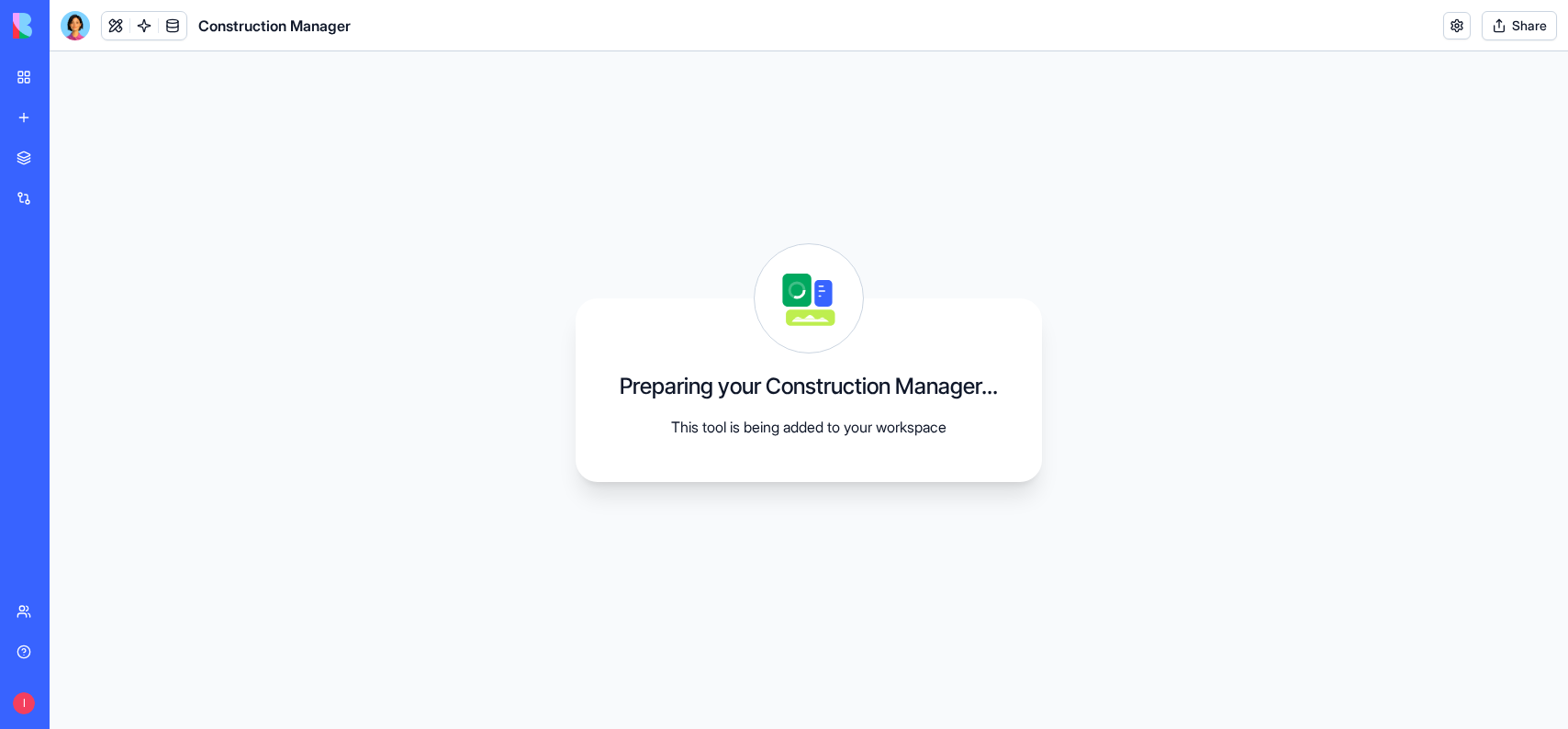 scroll, scrollTop: 0, scrollLeft: 0, axis: both 